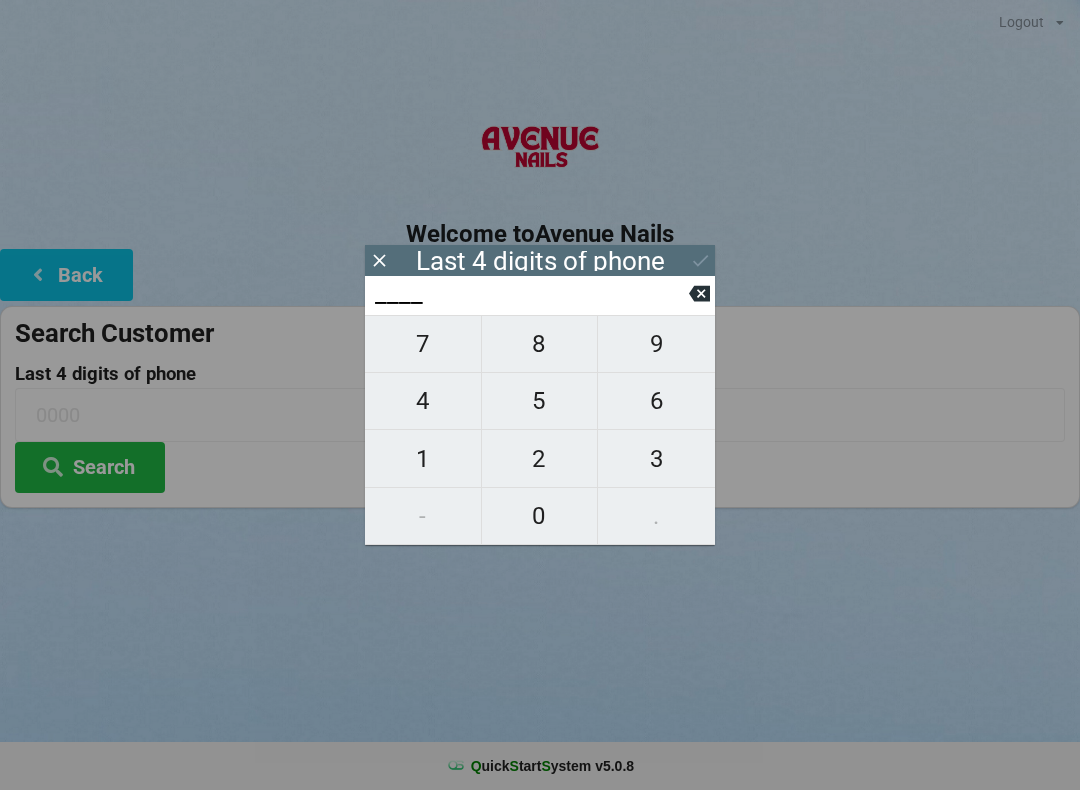 scroll, scrollTop: 0, scrollLeft: 0, axis: both 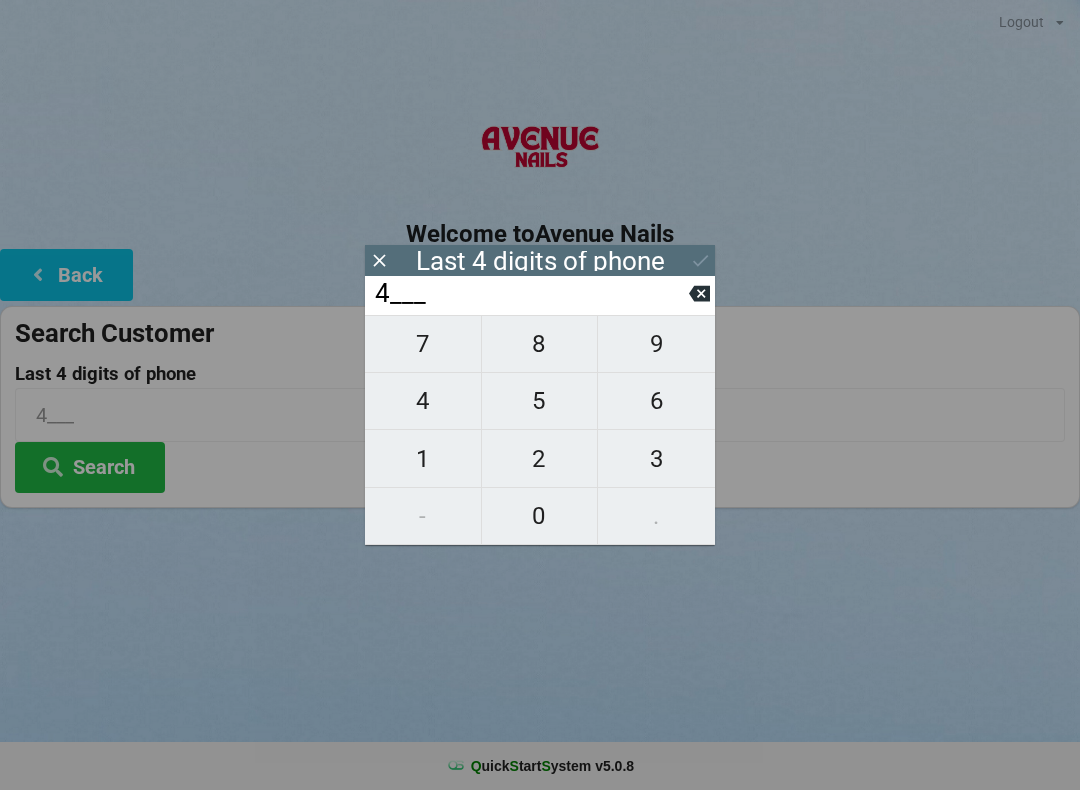 click on "6" at bounding box center [656, 401] 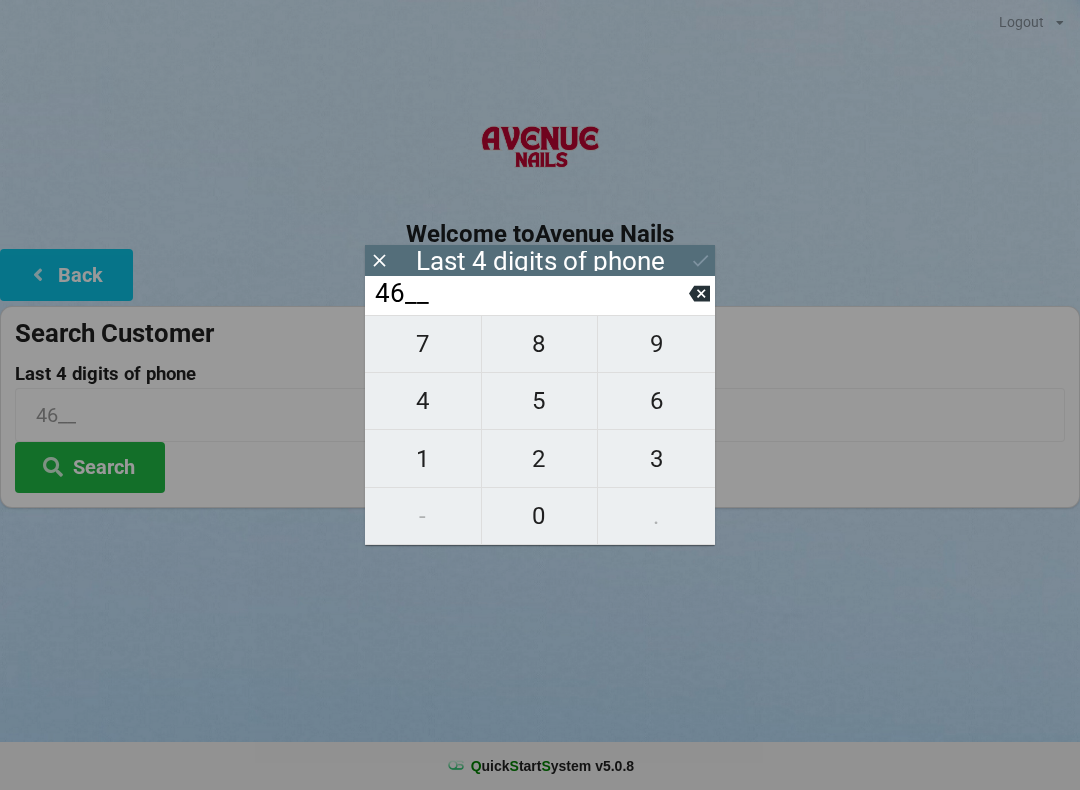 click on "0" at bounding box center (540, 516) 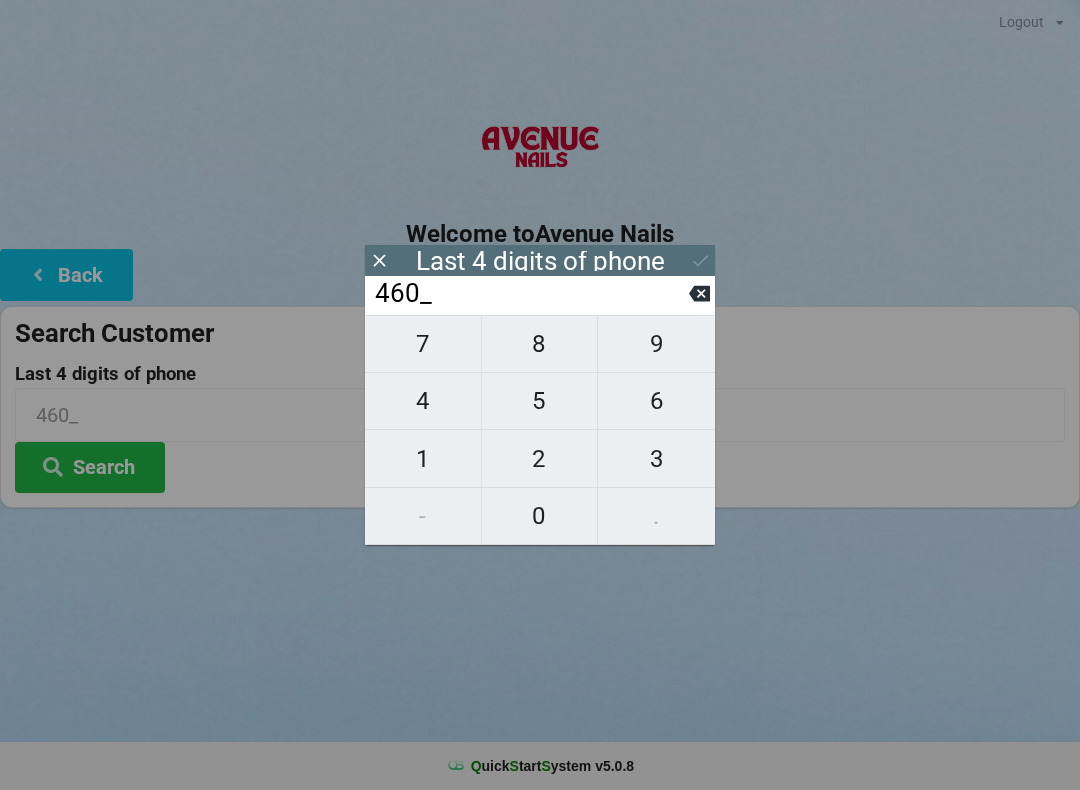 click on "4" at bounding box center (423, 401) 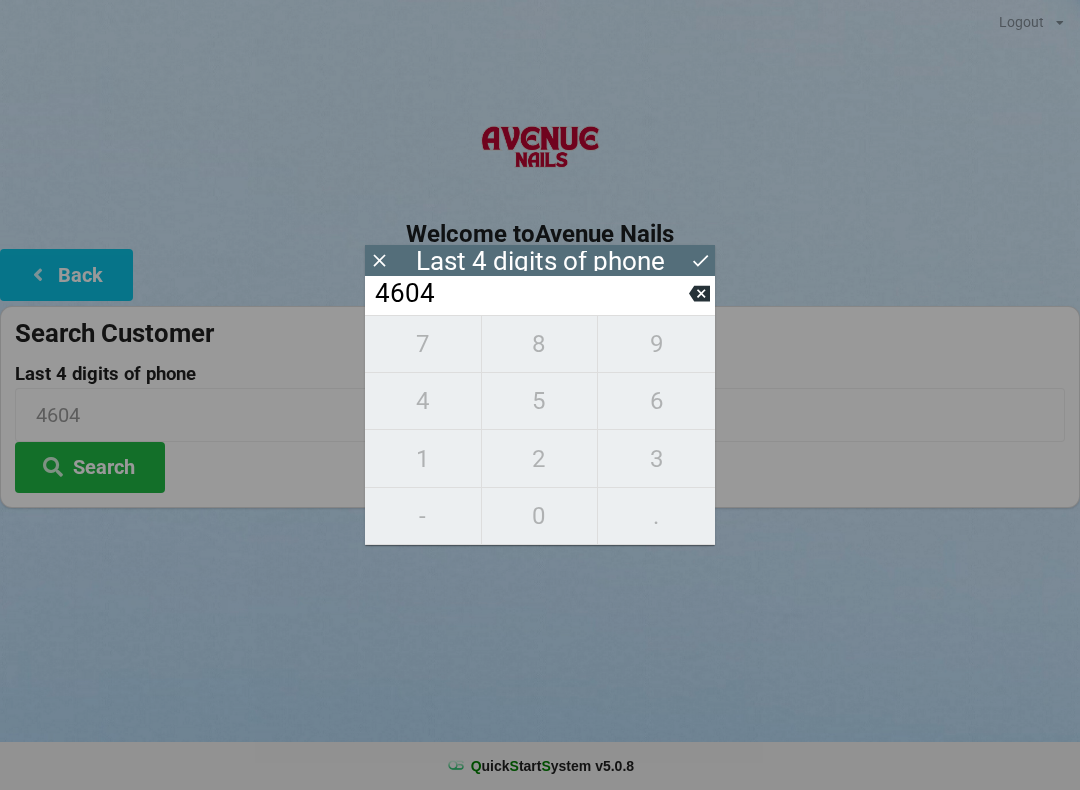 click at bounding box center (700, 260) 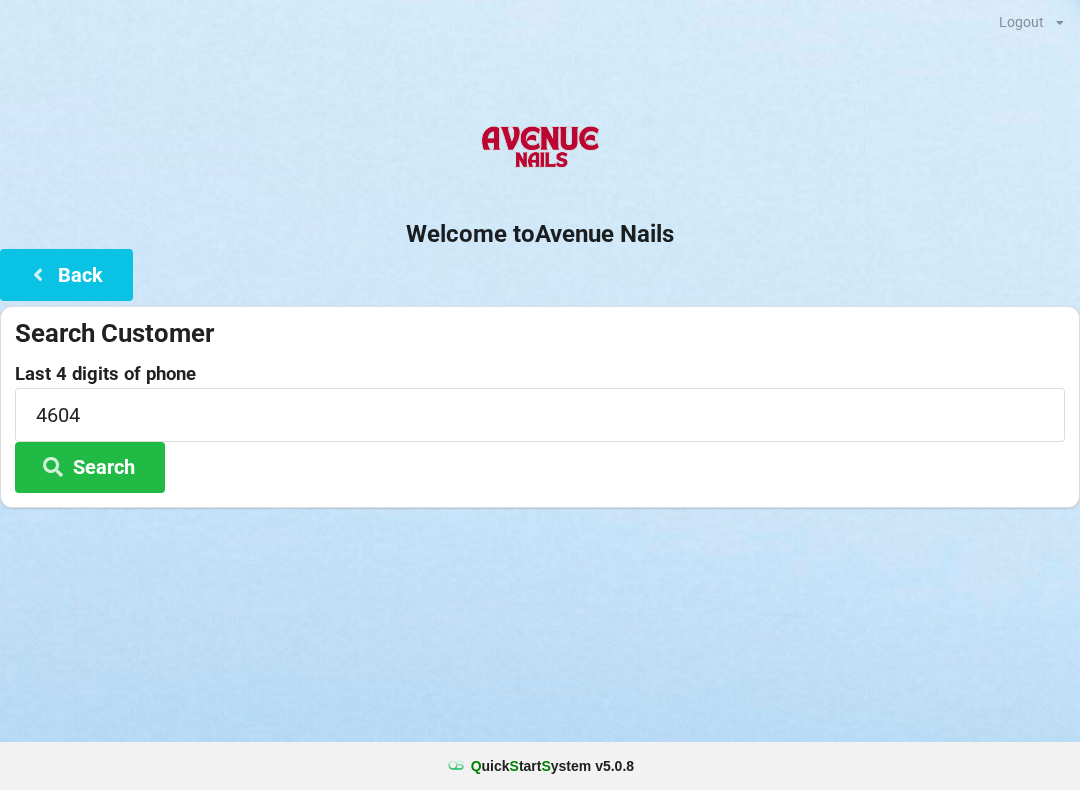 click on "Search" at bounding box center [90, 467] 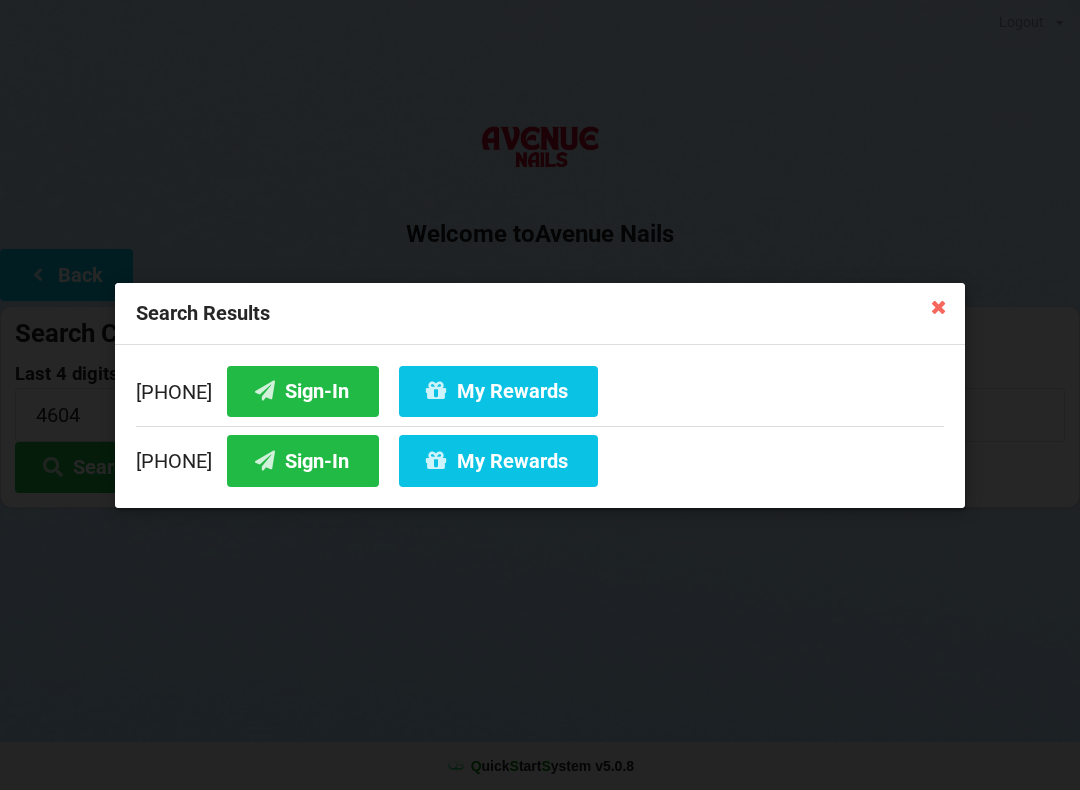 click on "[PHONE]  Sign-In  My Rewards" at bounding box center (540, 455) 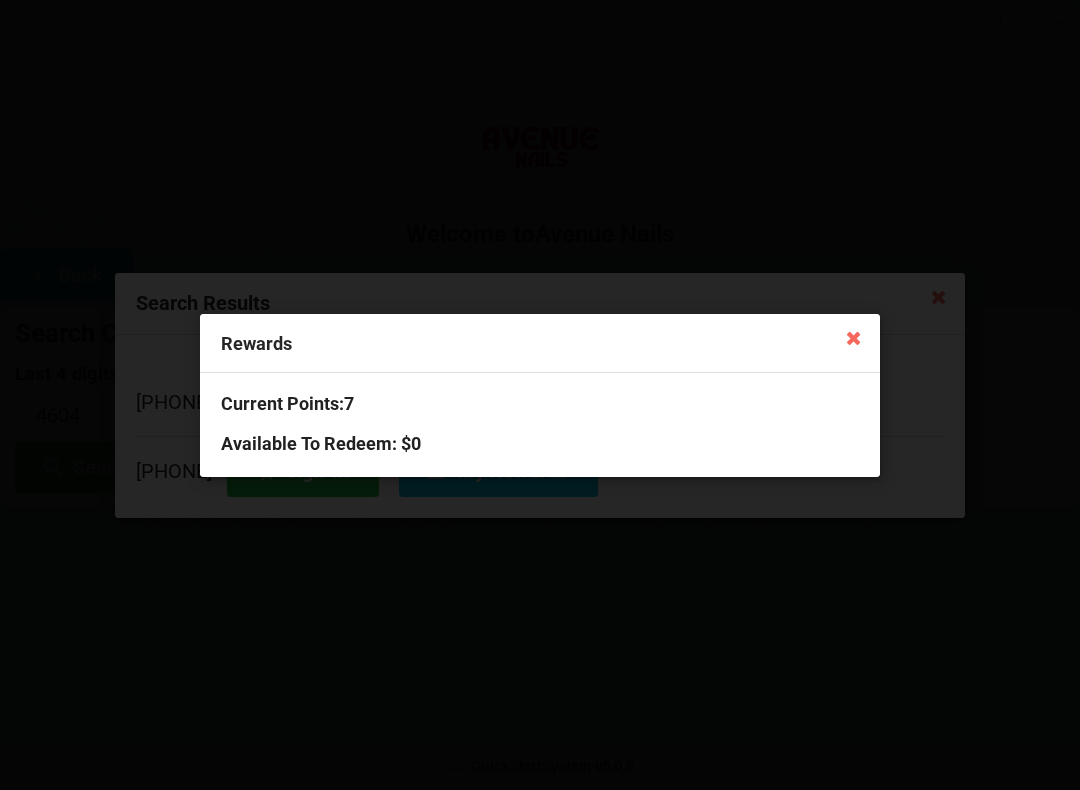 click at bounding box center (854, 337) 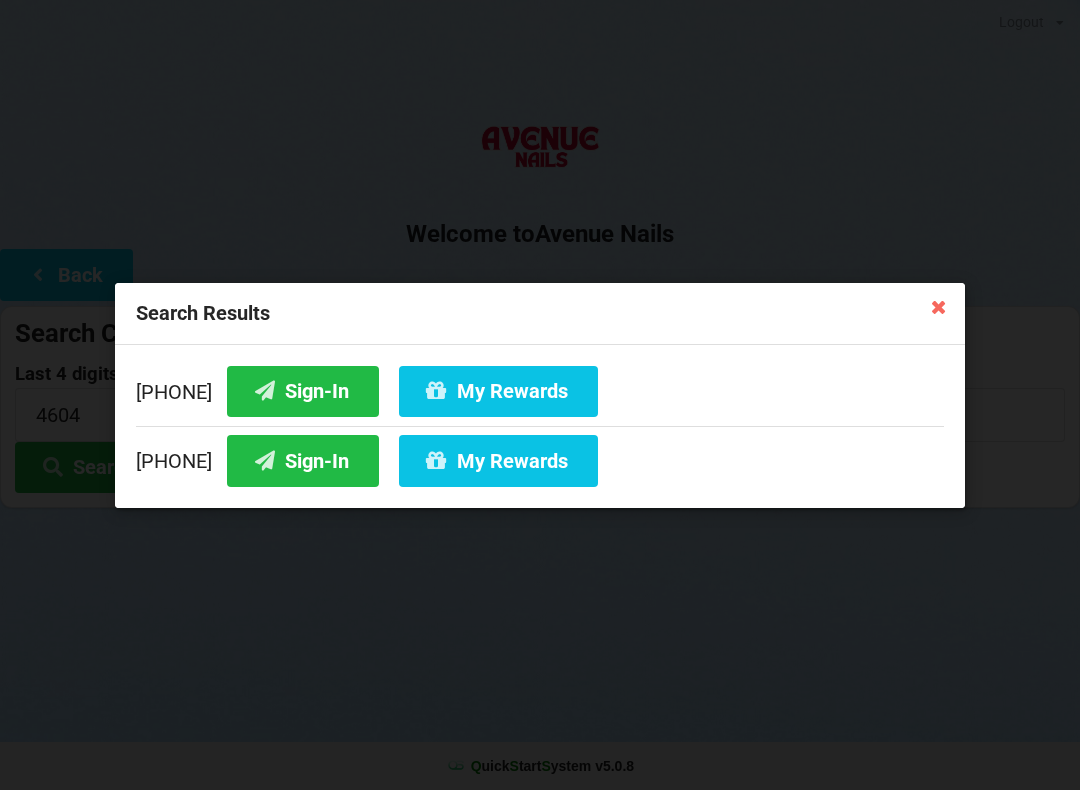 click on "Sign-In" at bounding box center [303, 460] 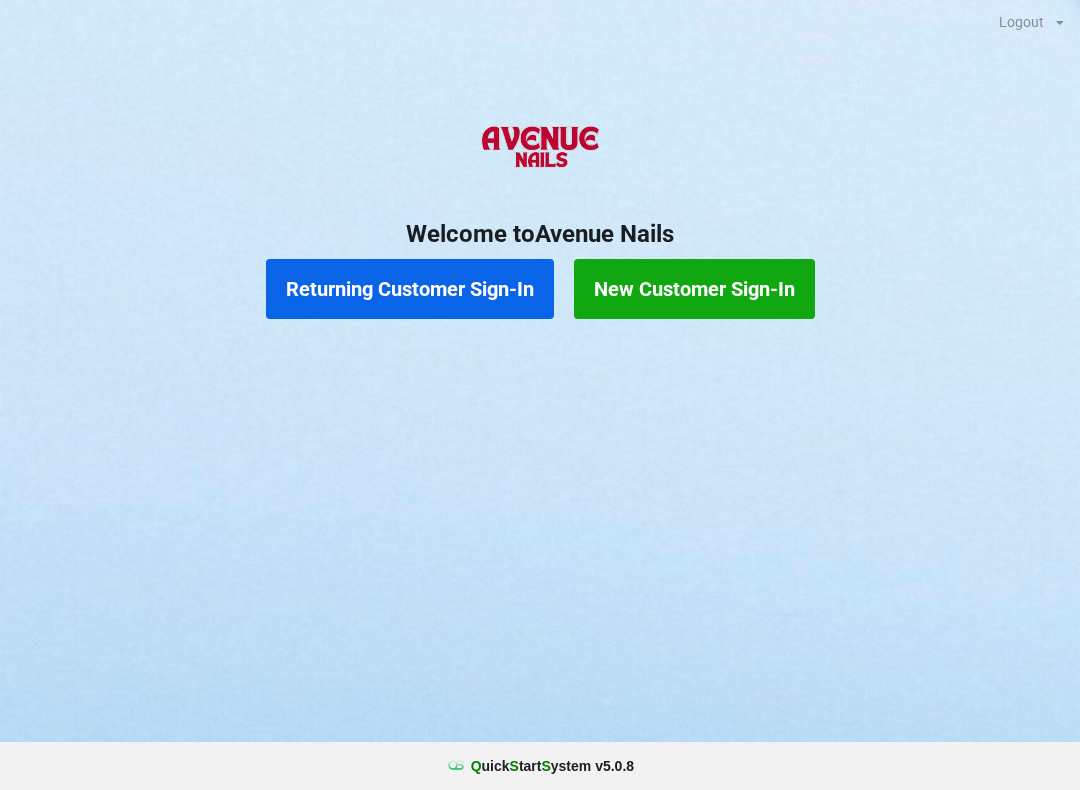 click on "Returning Customer Sign-In" at bounding box center (410, 289) 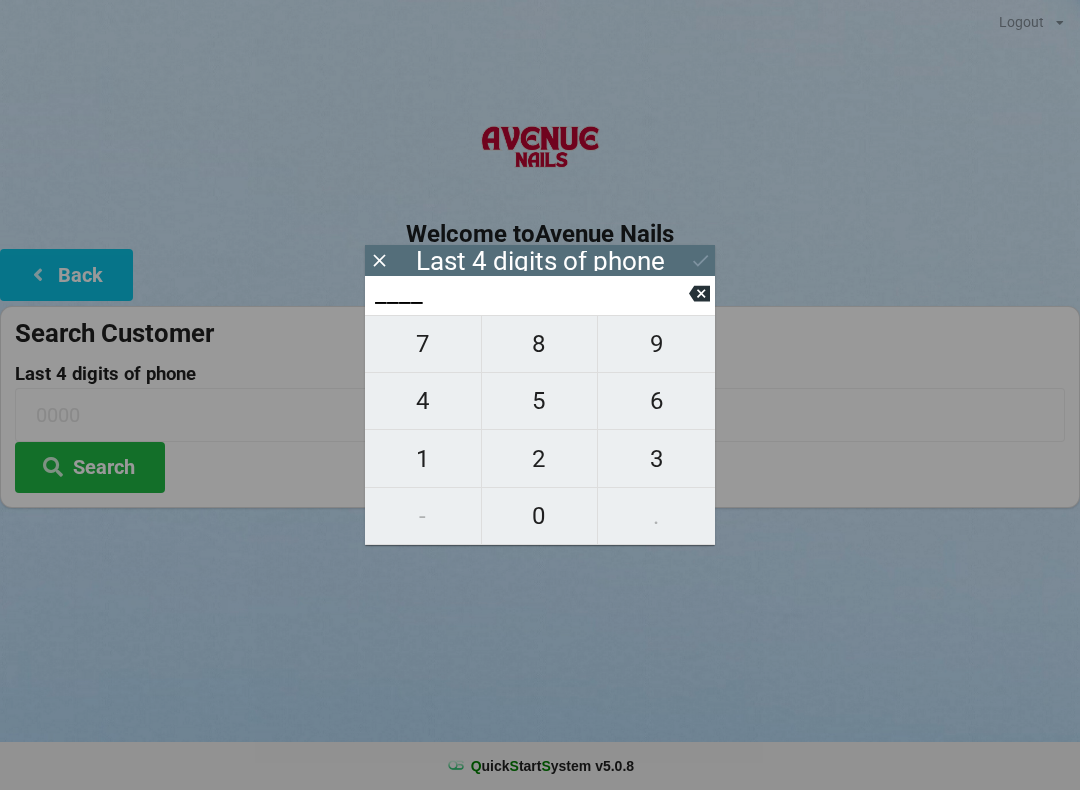 click on "8" at bounding box center [540, 344] 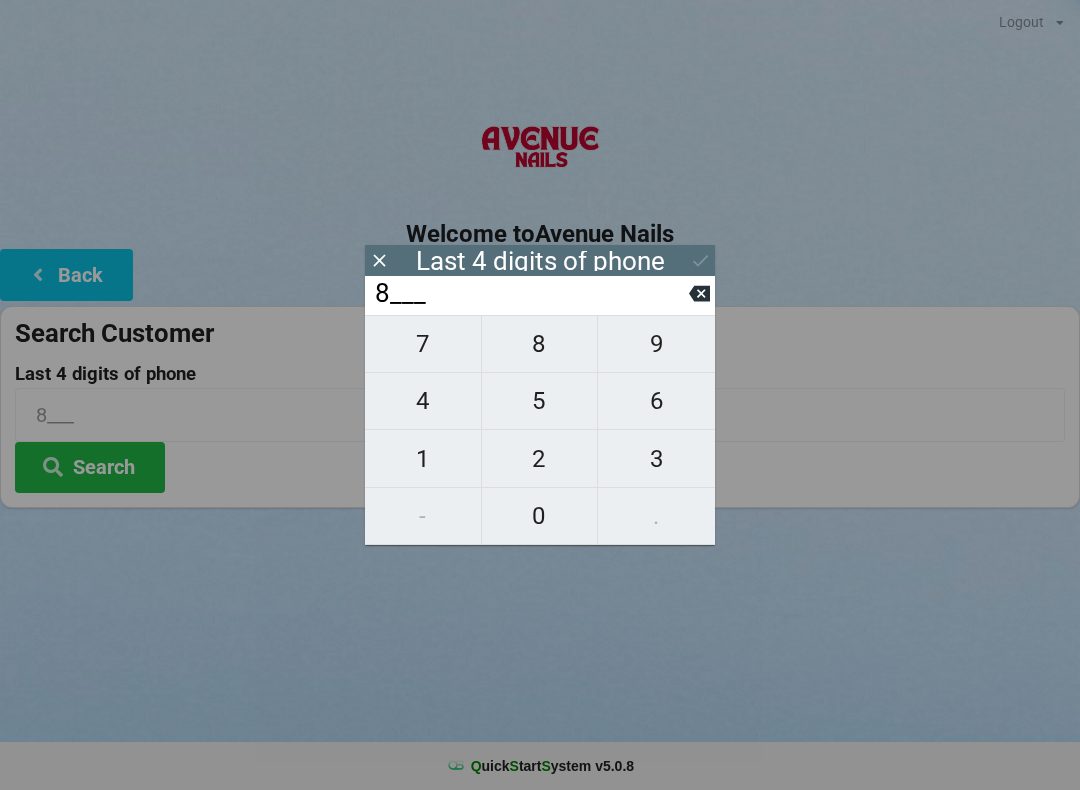 click on "4" at bounding box center [423, 401] 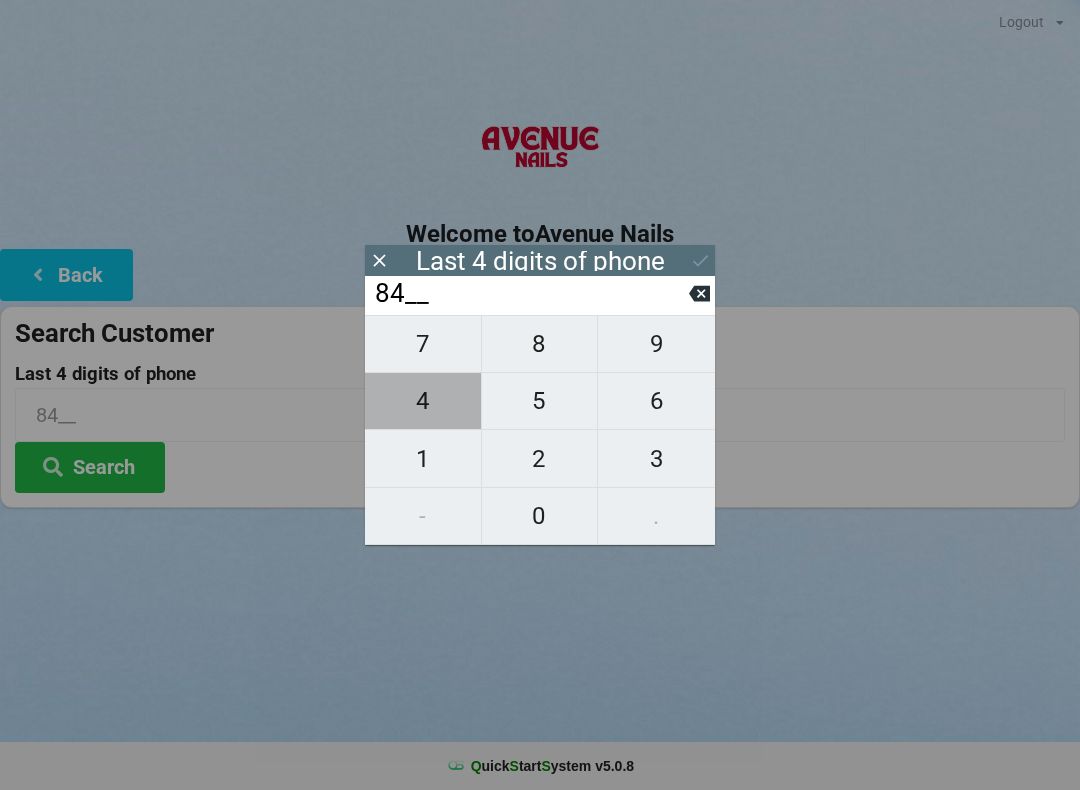 click on "4" at bounding box center (423, 401) 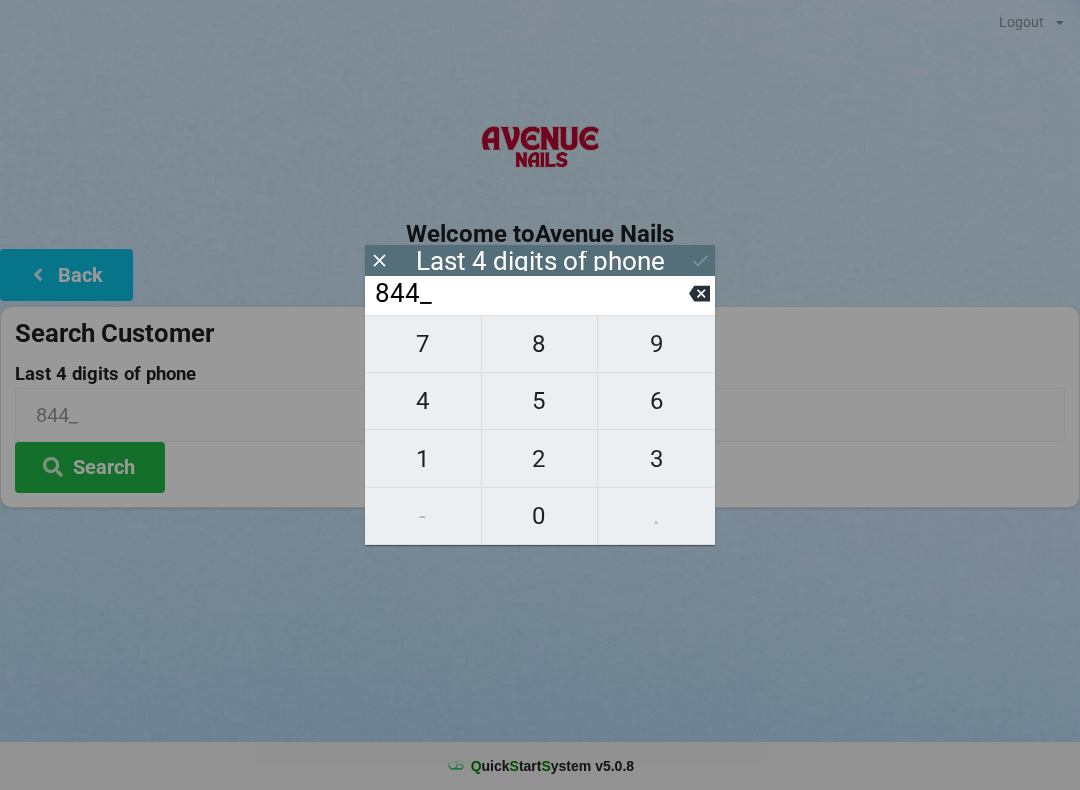 click on "3" at bounding box center [656, 459] 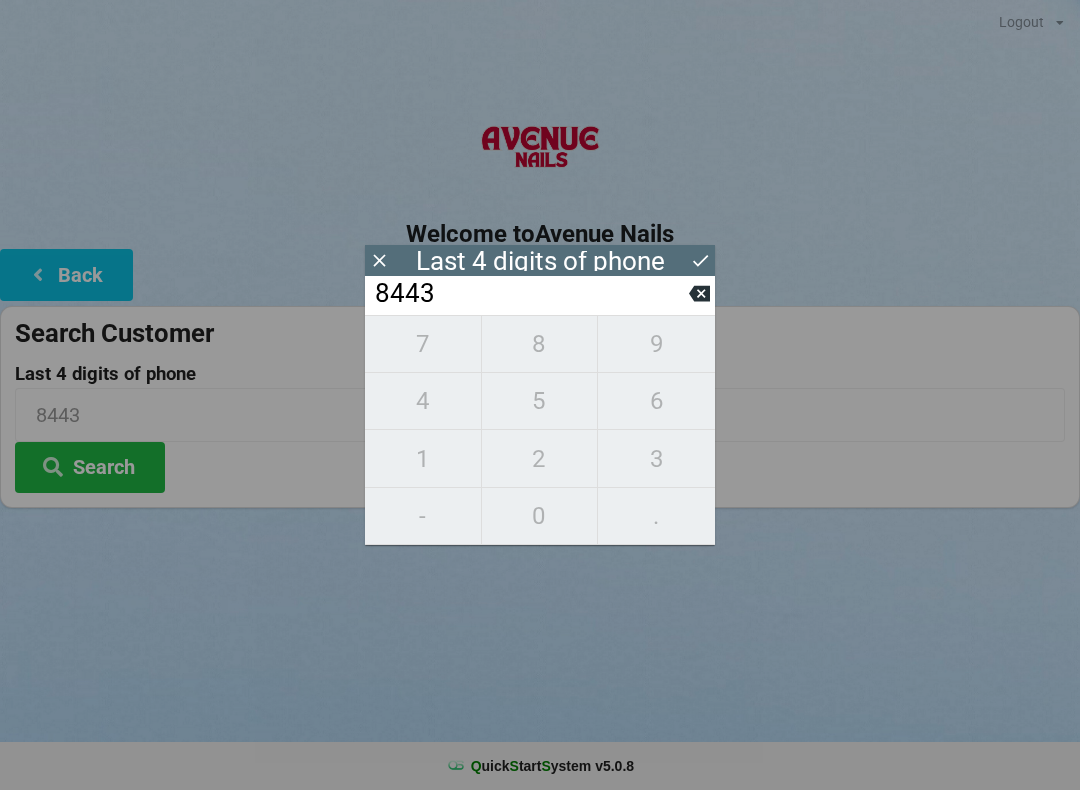 click on "Last 4 digits of phone" at bounding box center (540, 261) 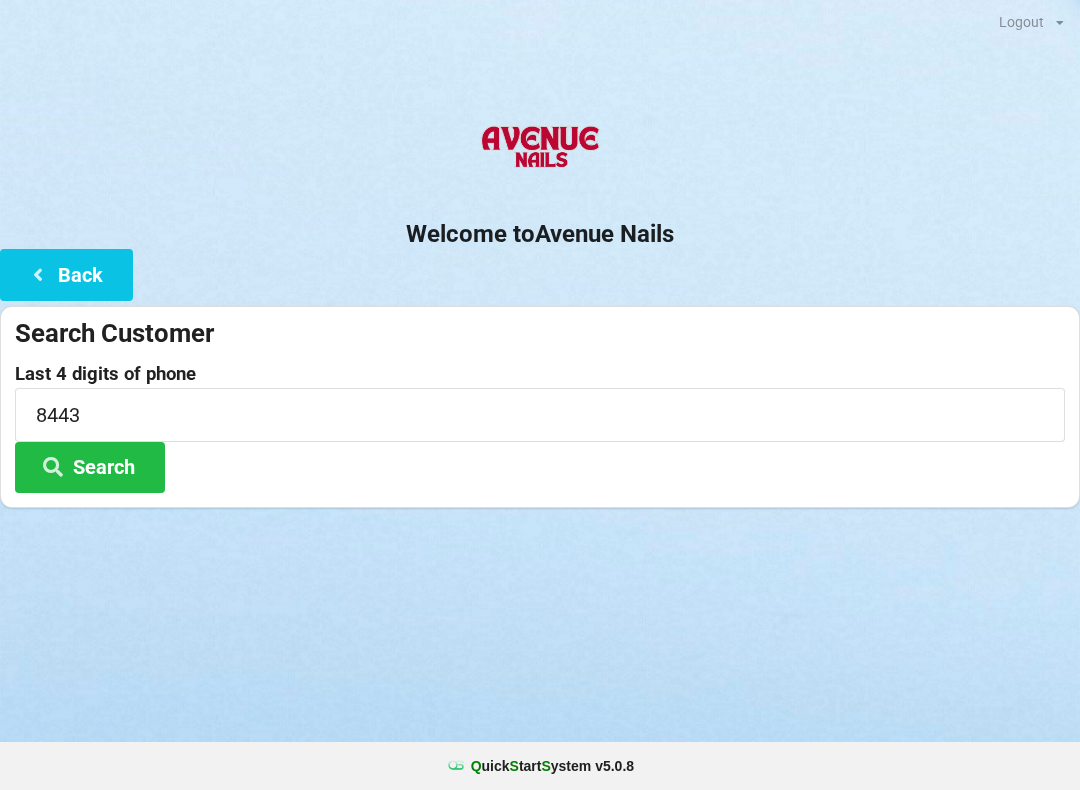 click on "Logout Logout Sign-In Welcome to Avenue Nails Back Search Customer Last 4 digits of phone [PHONE] Search" at bounding box center [540, 395] 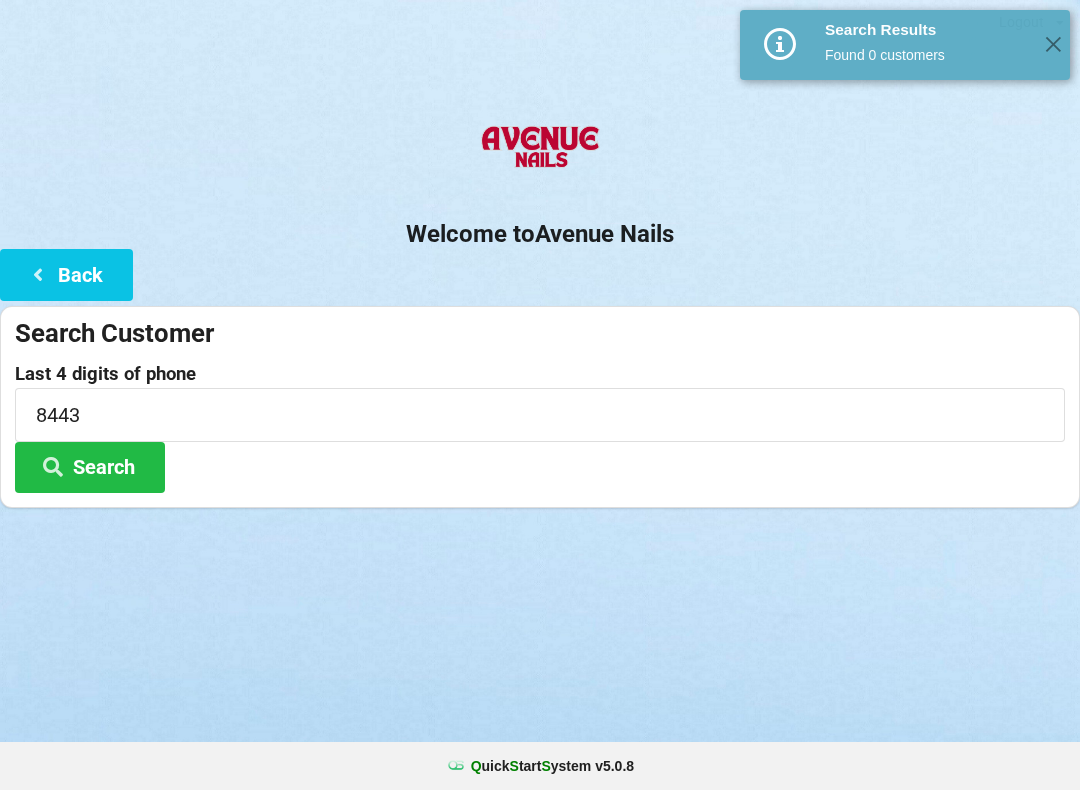 click on "Search" at bounding box center [90, 467] 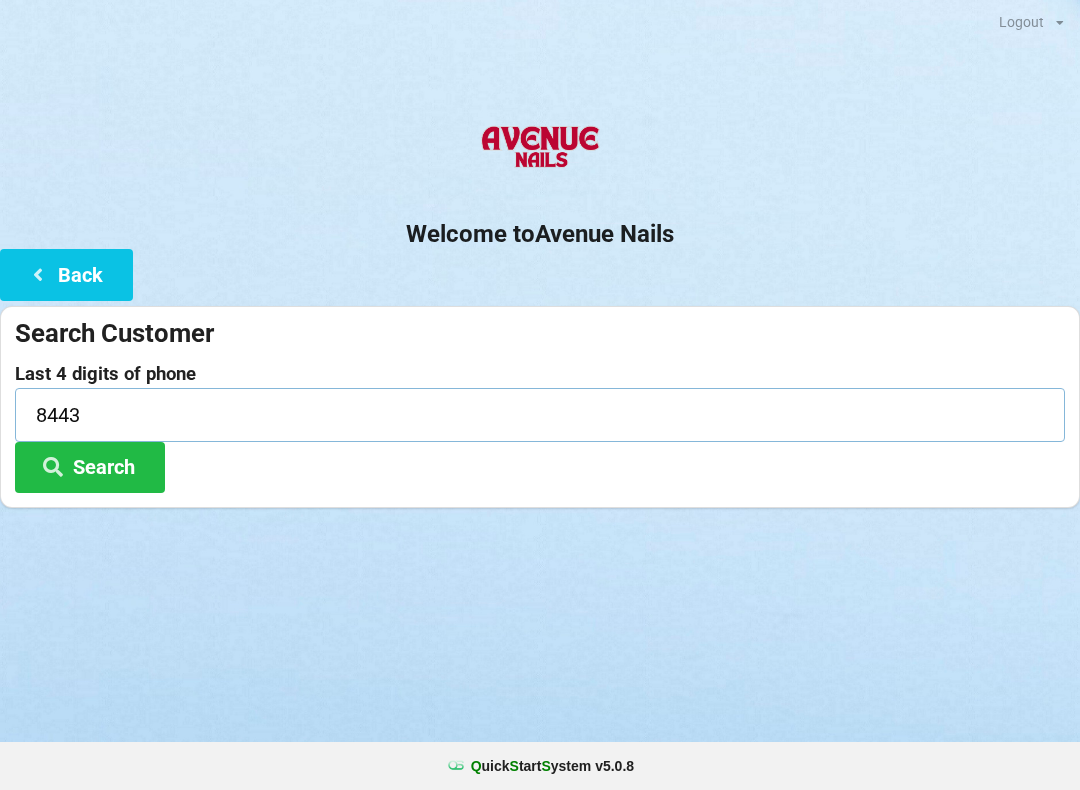 click on "8443" at bounding box center (540, 414) 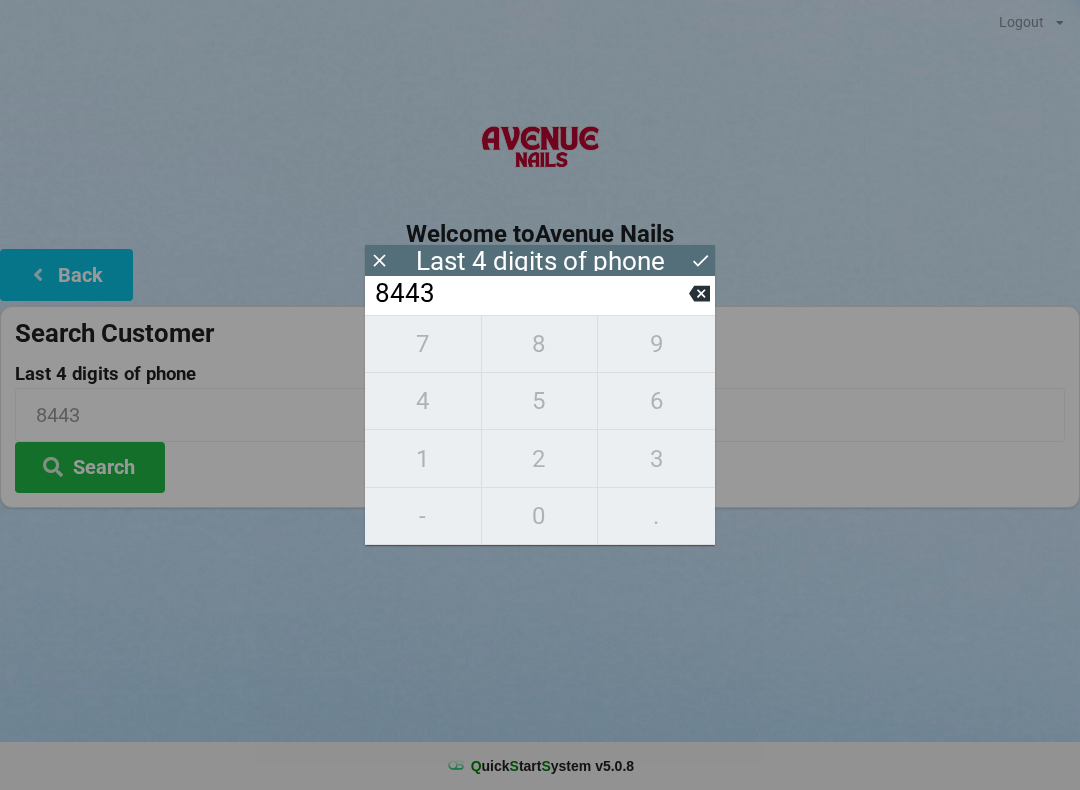 click 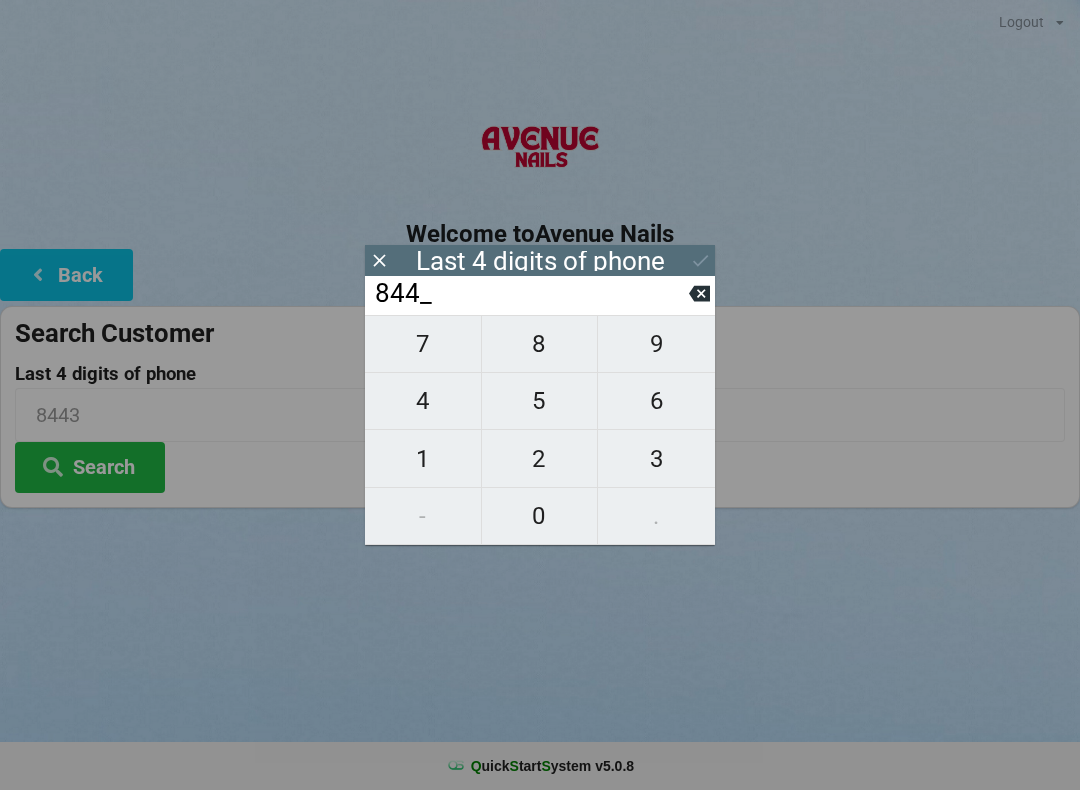 click on "844_" at bounding box center (531, 294) 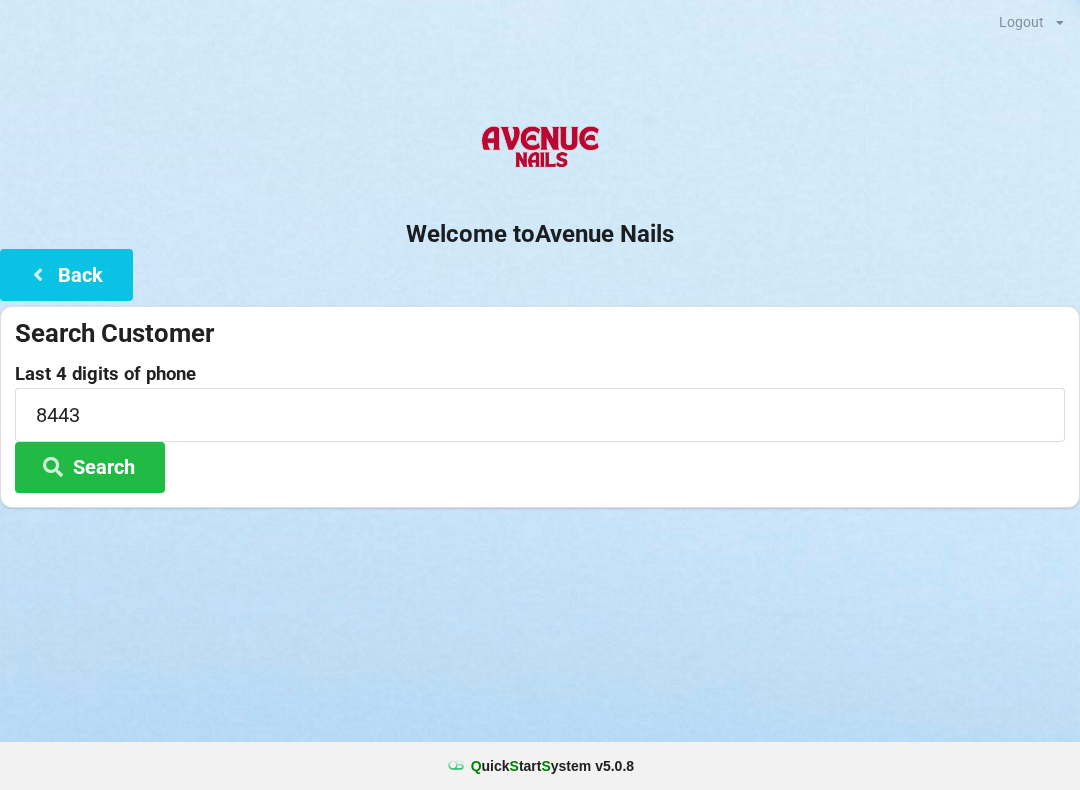 click on "Welcome to Avenue Nails Back Search Customer Last 4 digits of phone [PHONE] Search" at bounding box center (540, 308) 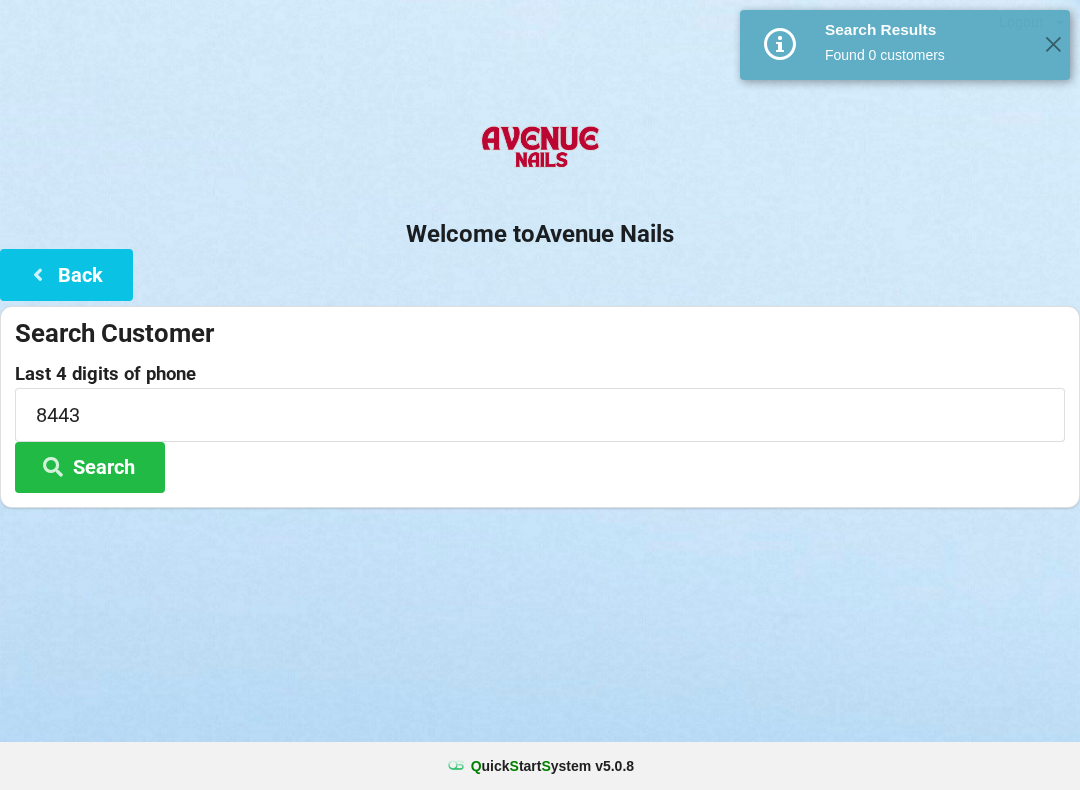 click on "Search" at bounding box center [90, 467] 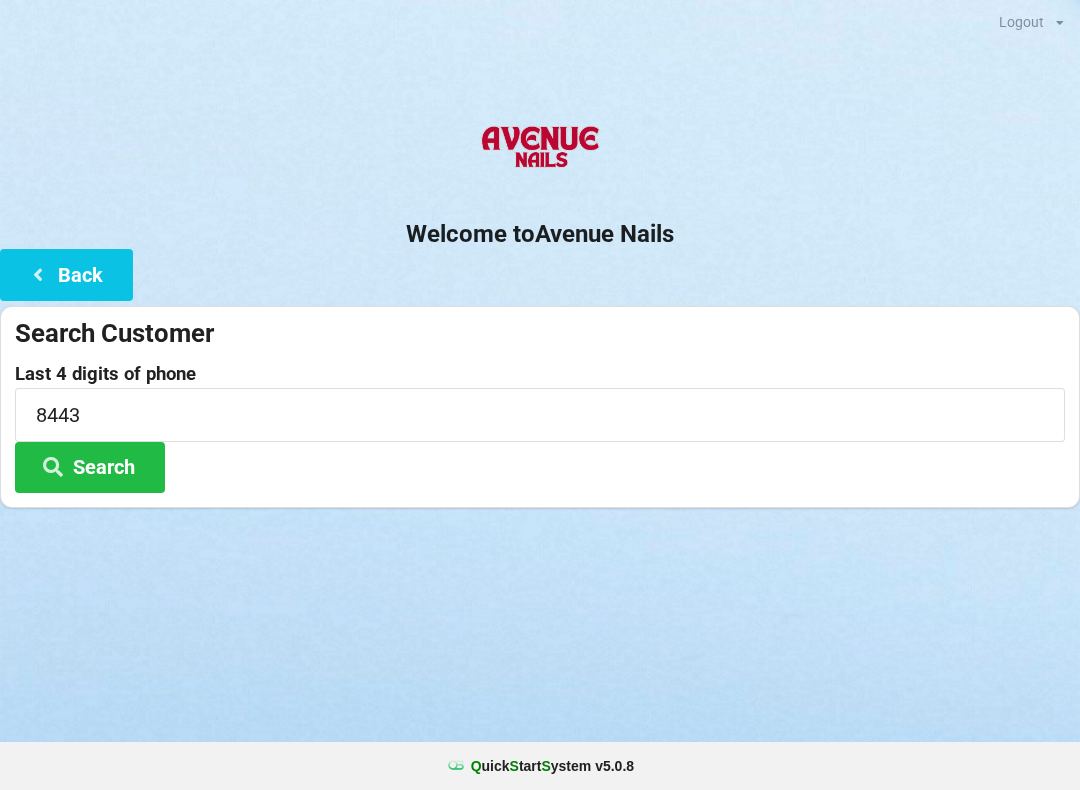 click on "Search Results Found 0 customers ✕" at bounding box center [905, 45] 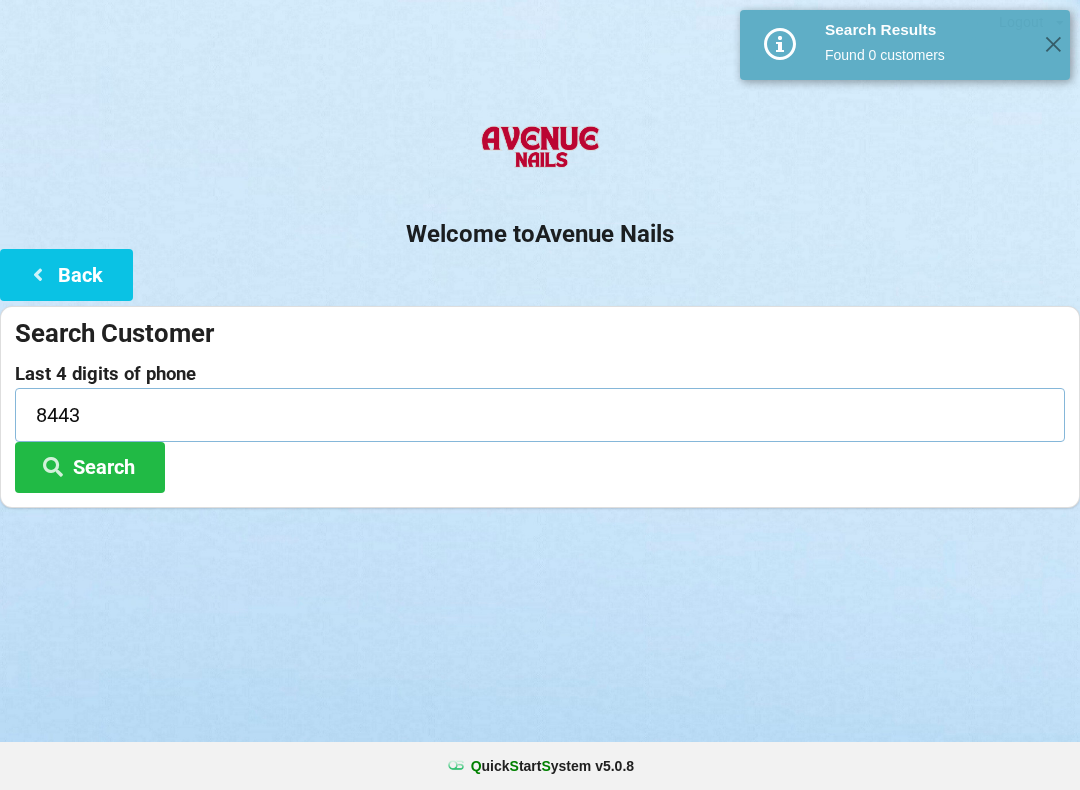 click on "8443" at bounding box center (540, 414) 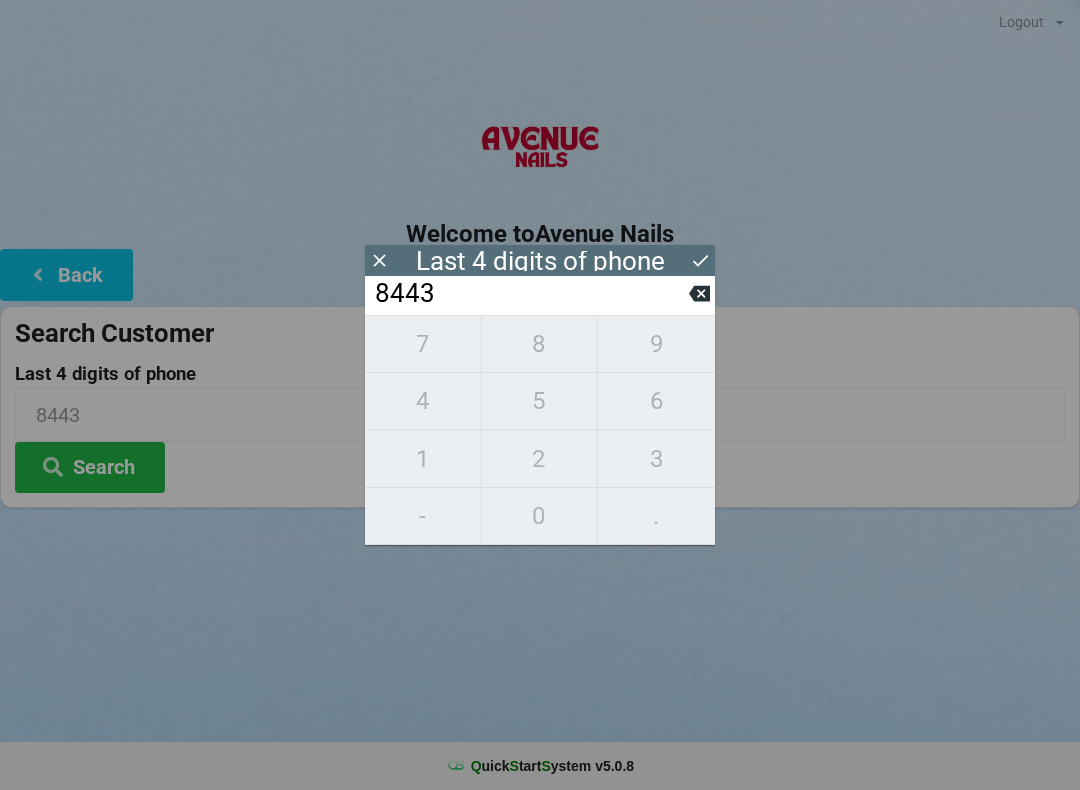 click on "8443" at bounding box center (540, 295) 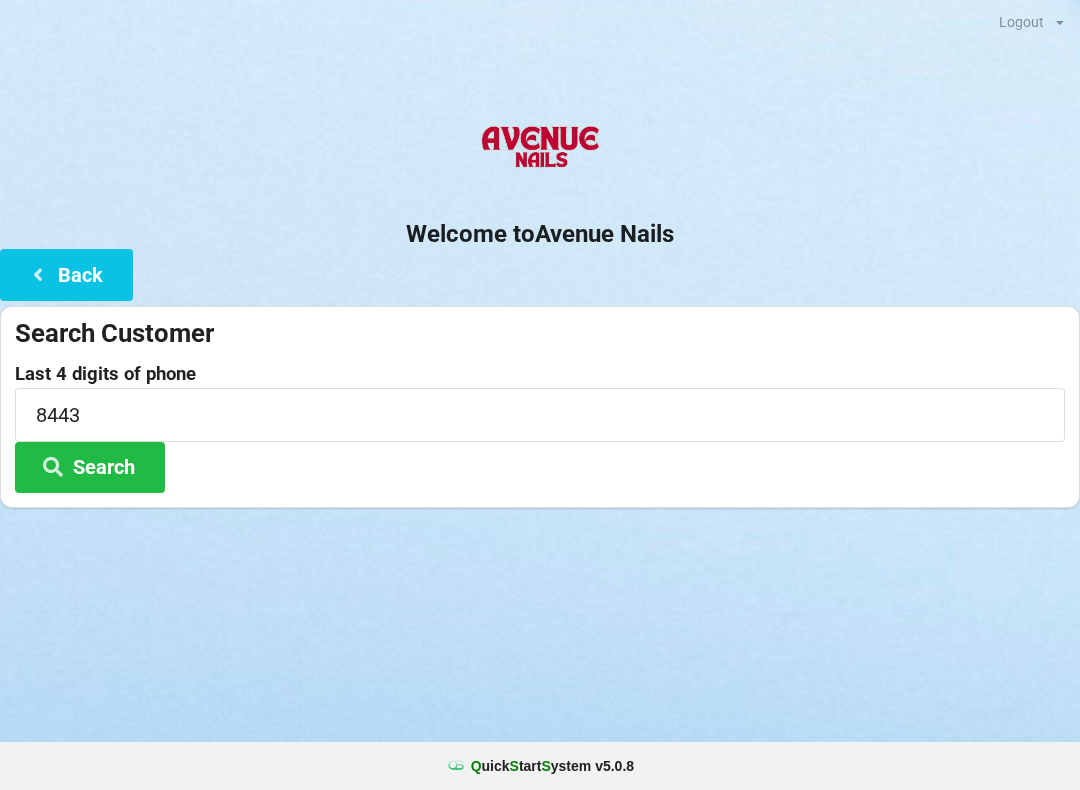 click on "Search Customer Last 4 digits of phone [PHONE] Search" at bounding box center (540, 407) 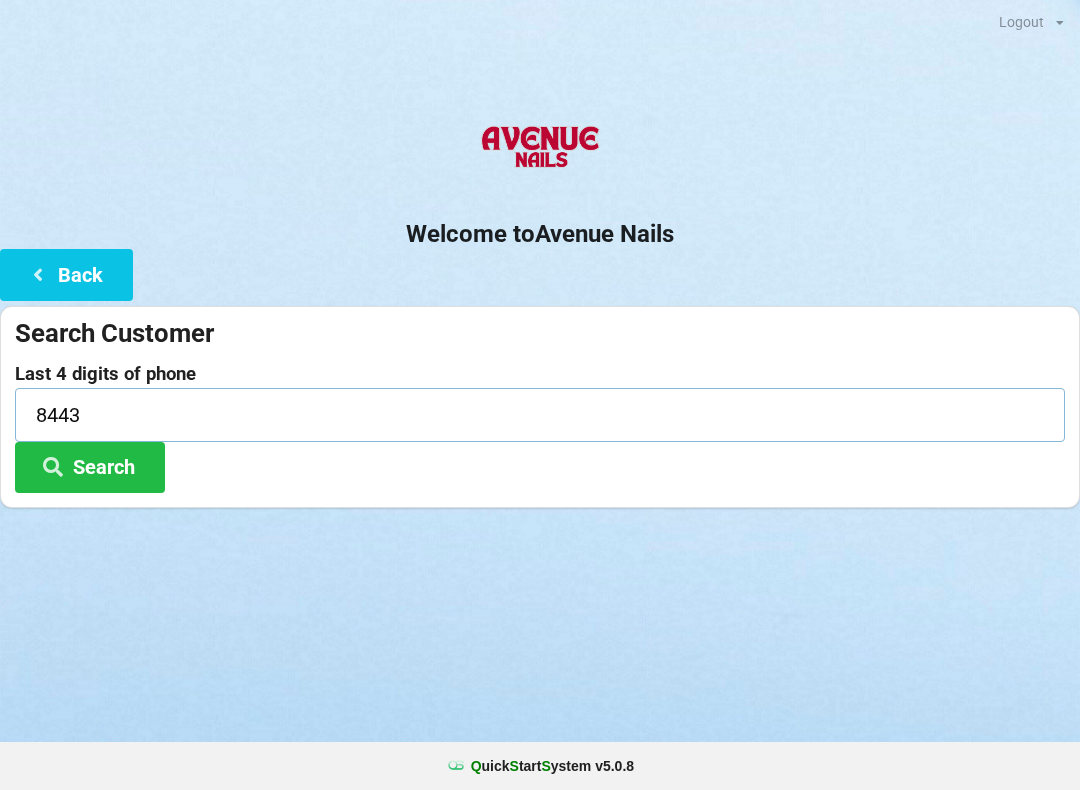 click on "8443" at bounding box center [540, 414] 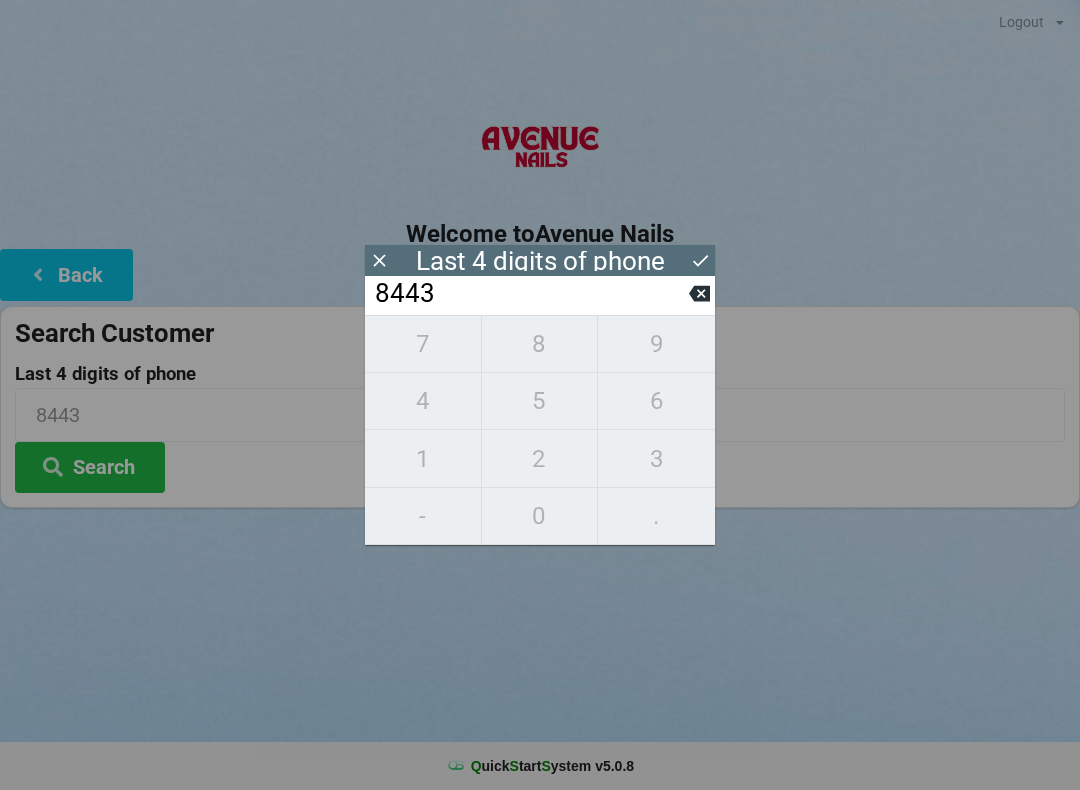 click 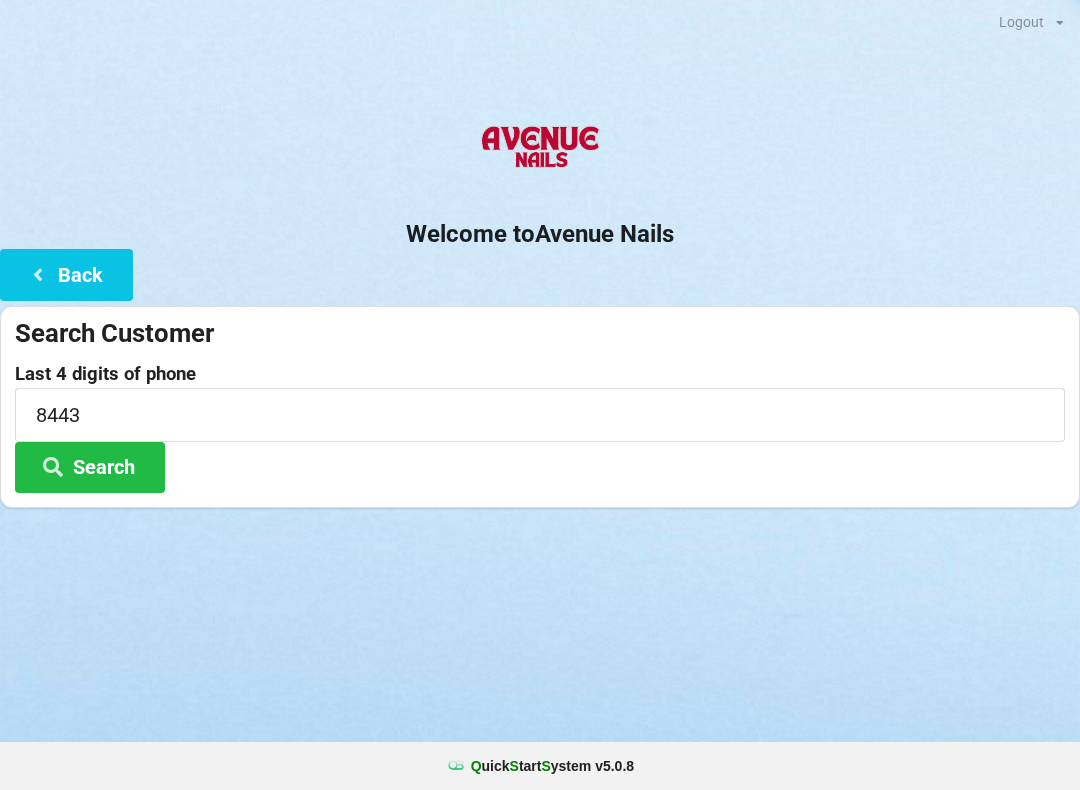 click on "Welcome to Avenue Nails Back Search Customer Last 4 digits of phone [PHONE] Search" at bounding box center [540, 308] 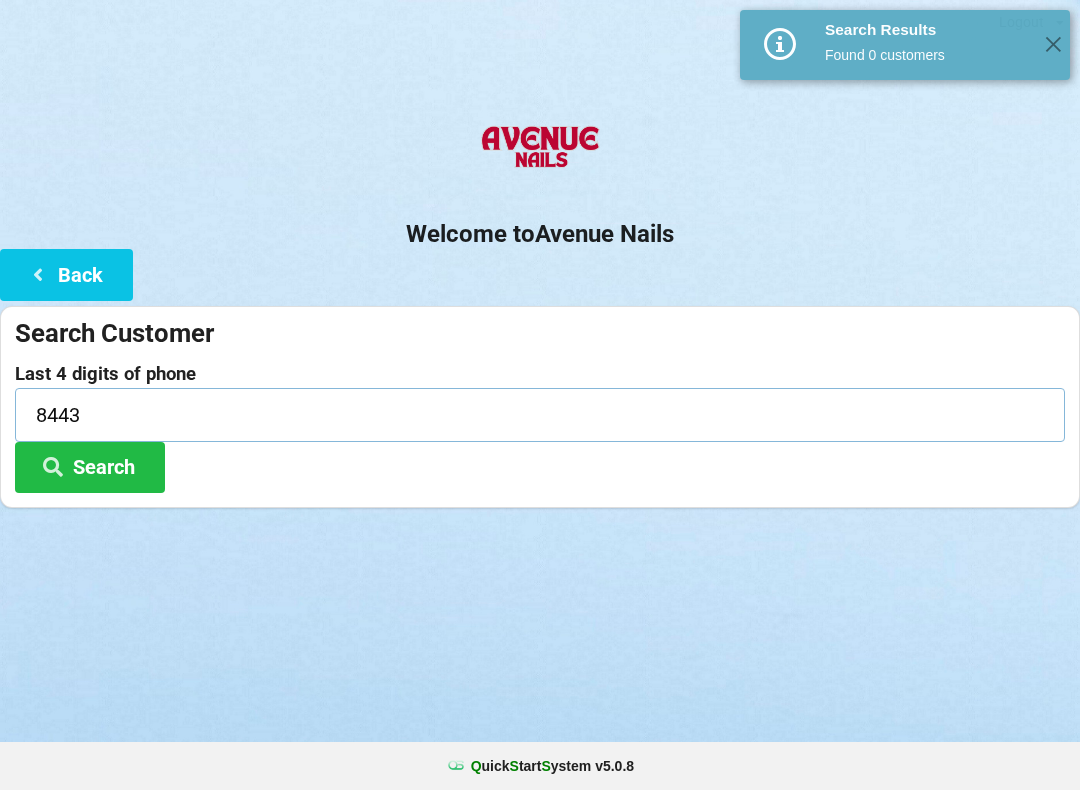 click on "8443" at bounding box center (540, 414) 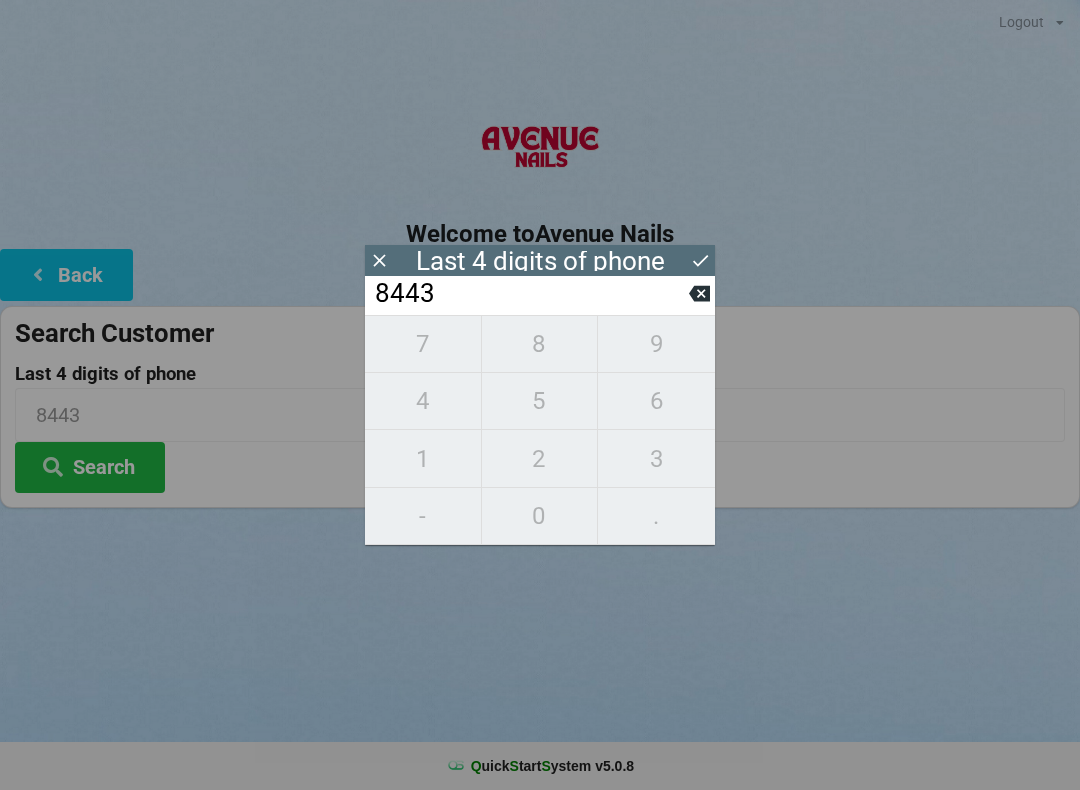 click 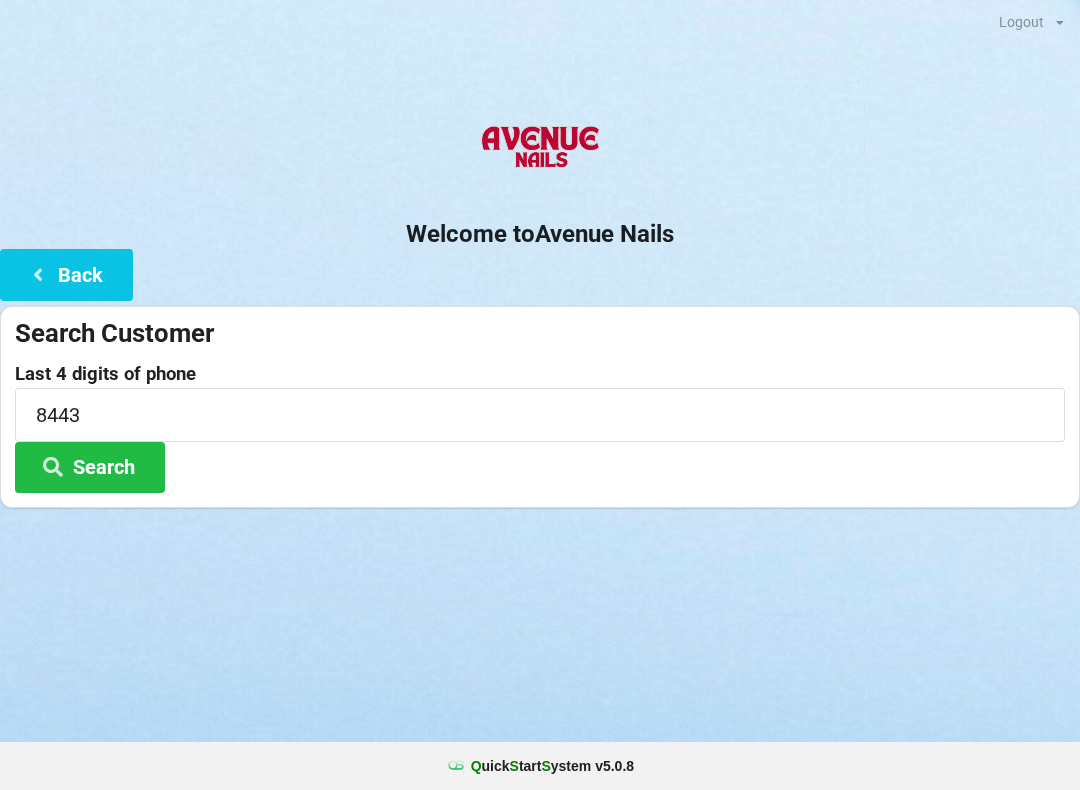 click on "Welcome to Avenue Nails Back Search Customer Last 4 digits of phone [PHONE] Search" at bounding box center (540, 308) 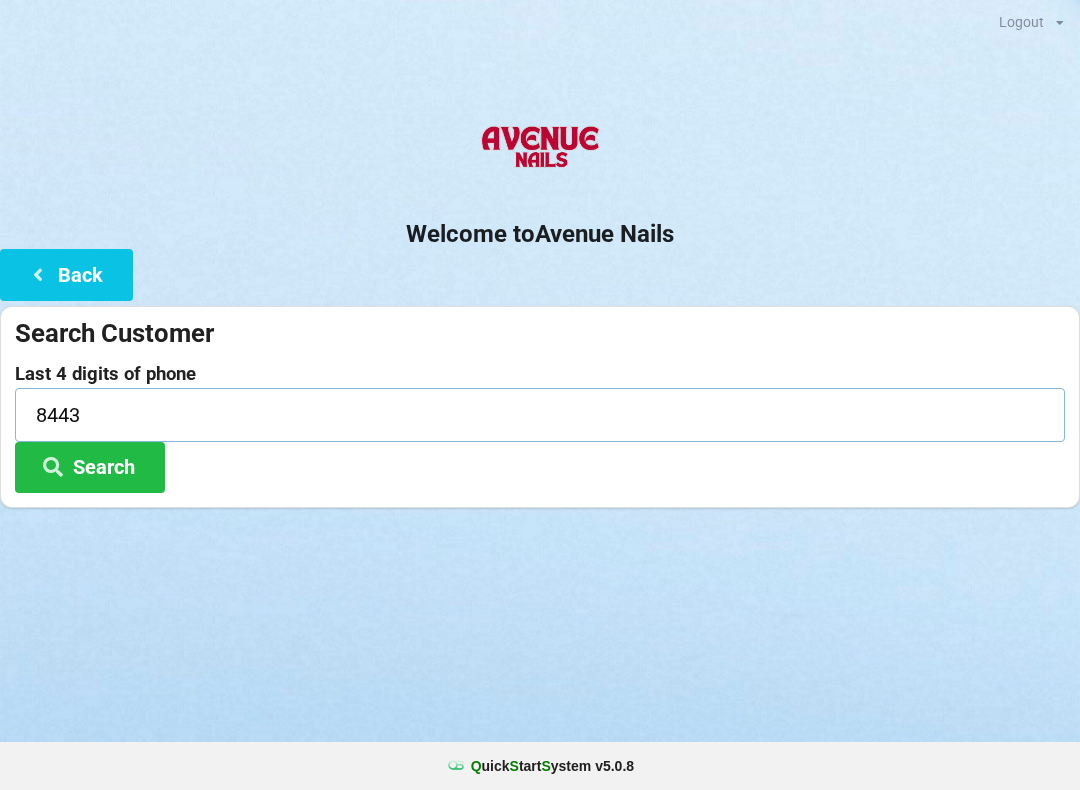 click on "8443" at bounding box center [540, 414] 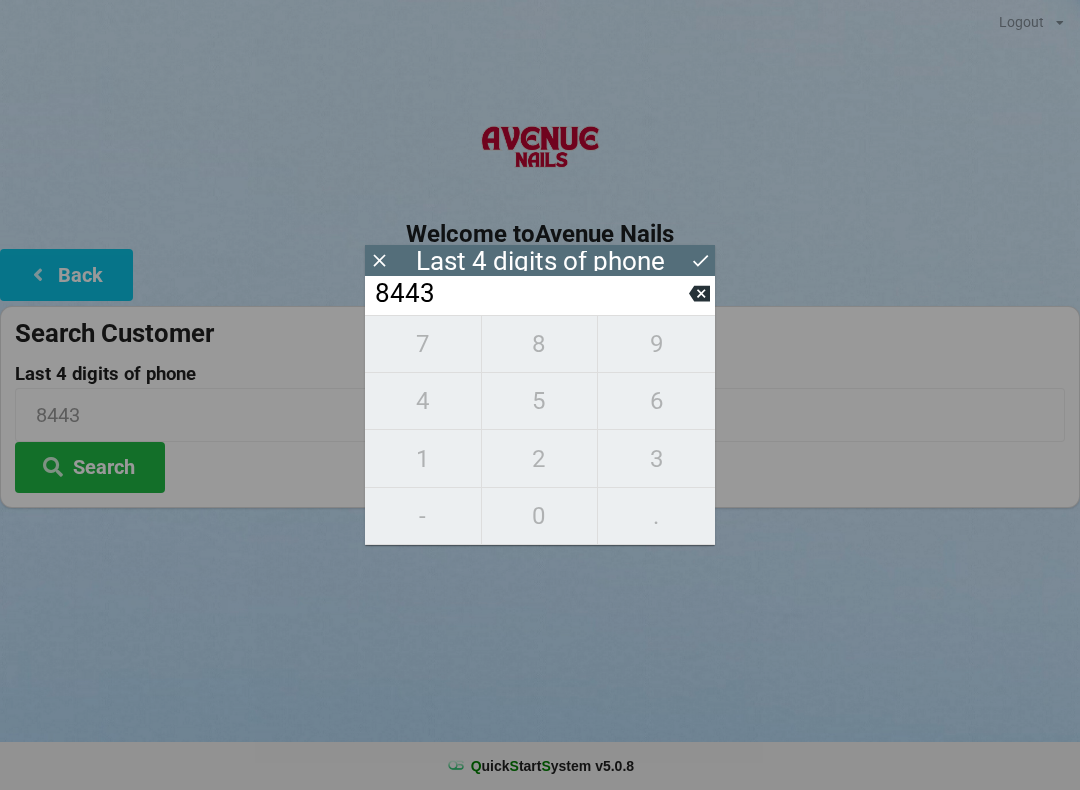 click 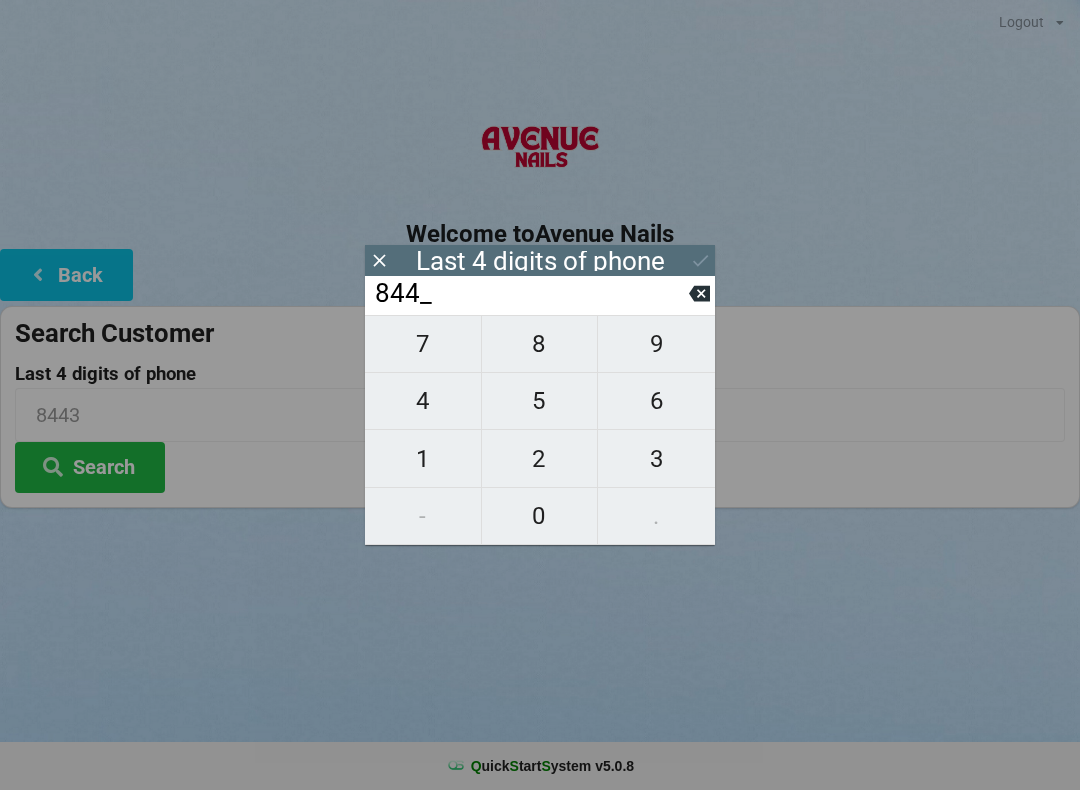 click 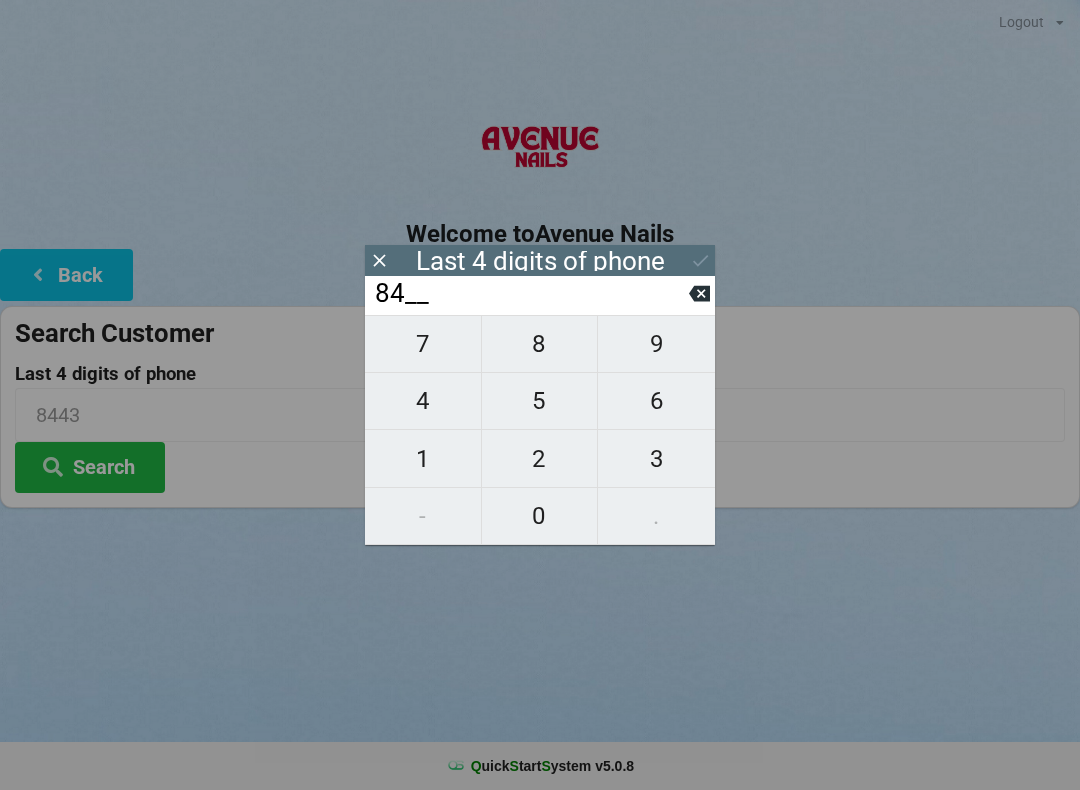 click 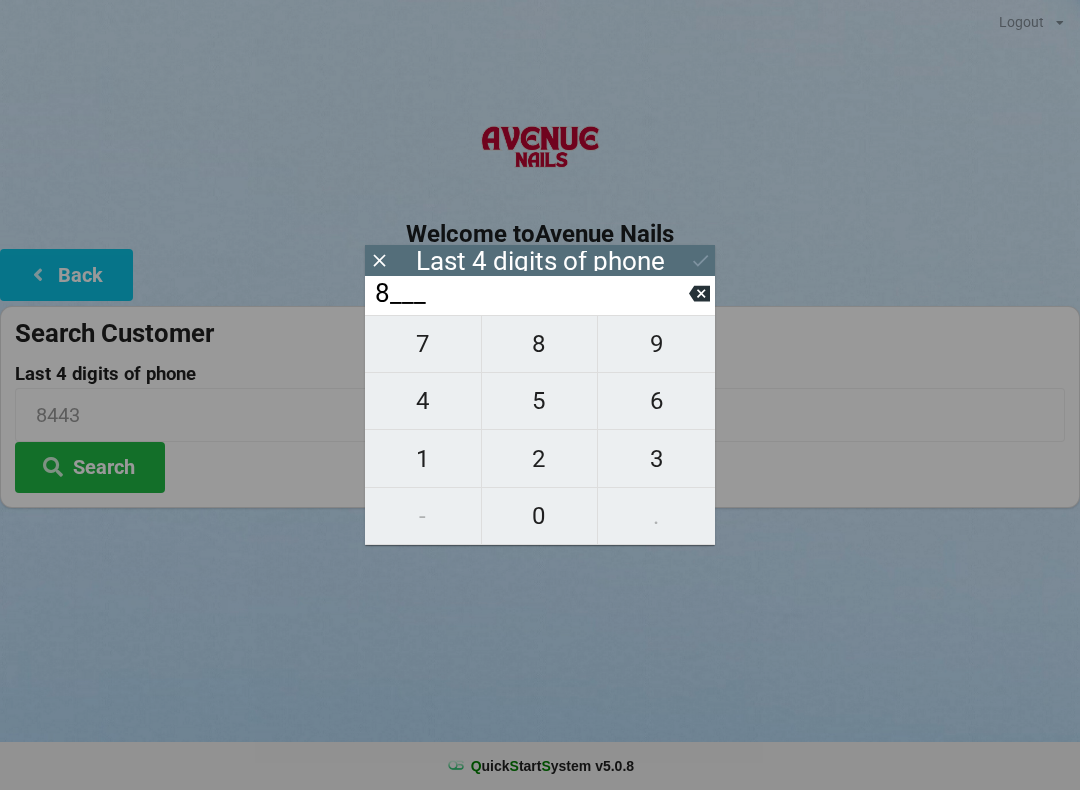 click on "Back" at bounding box center [66, 274] 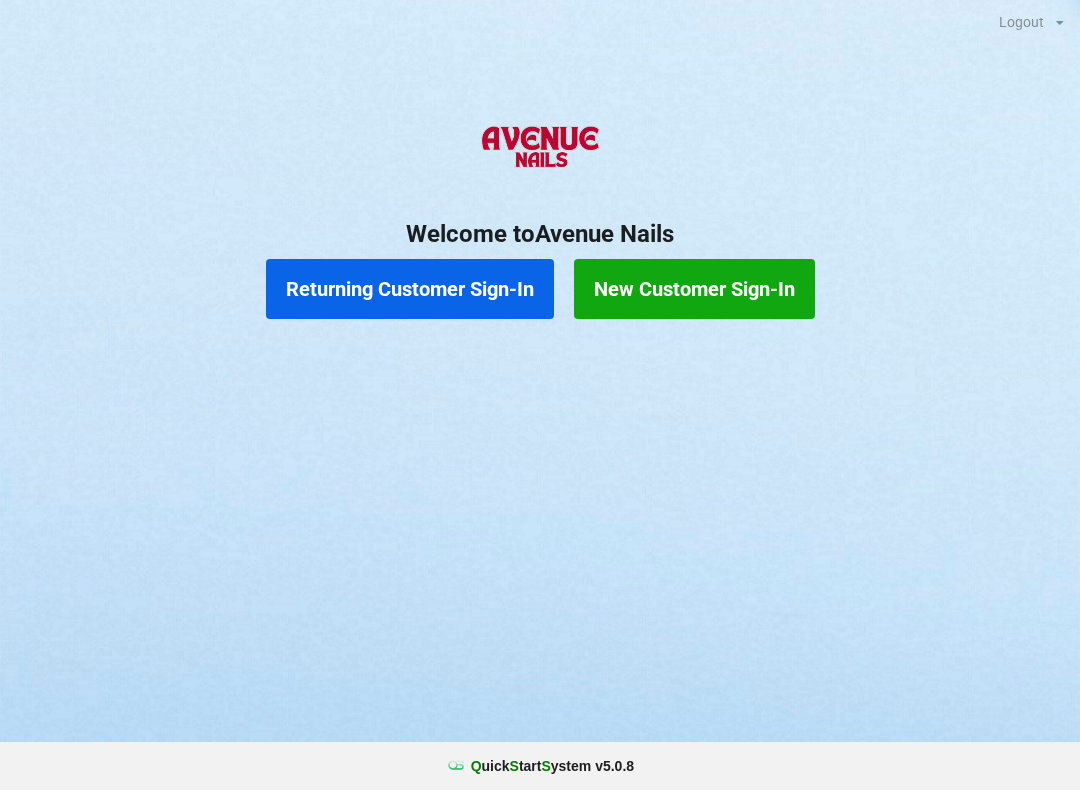 click on "New Customer Sign-In" at bounding box center [694, 289] 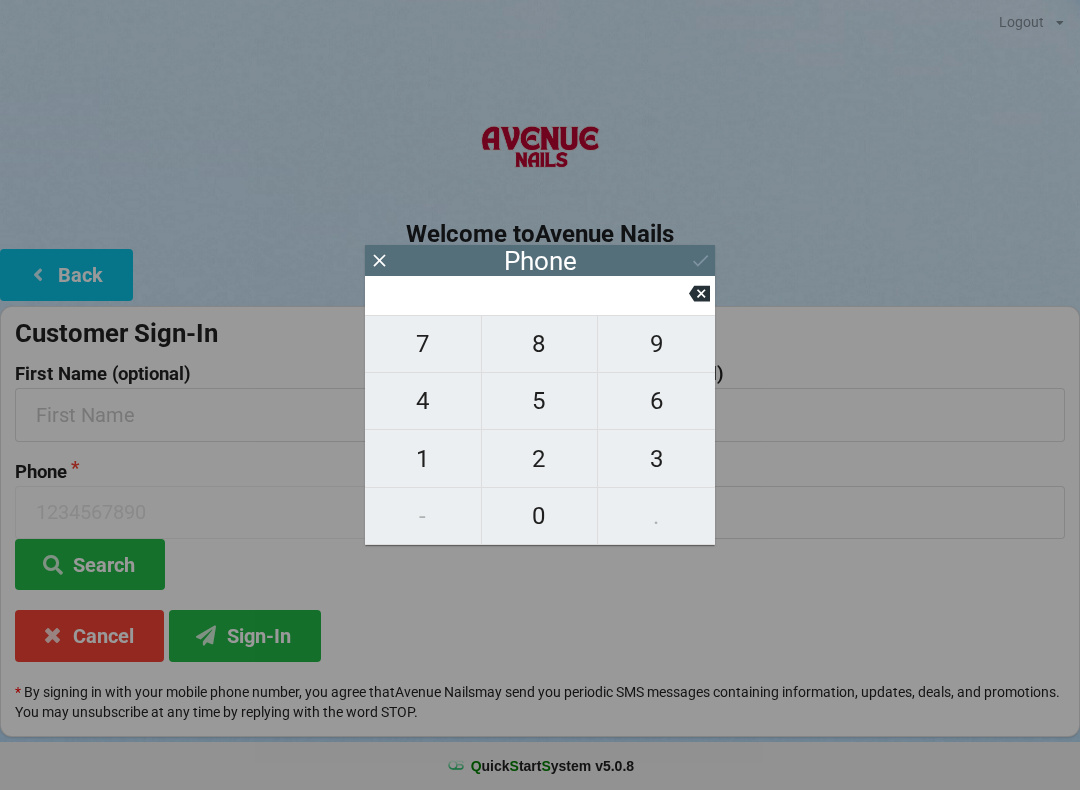 click on "7" at bounding box center (423, 344) 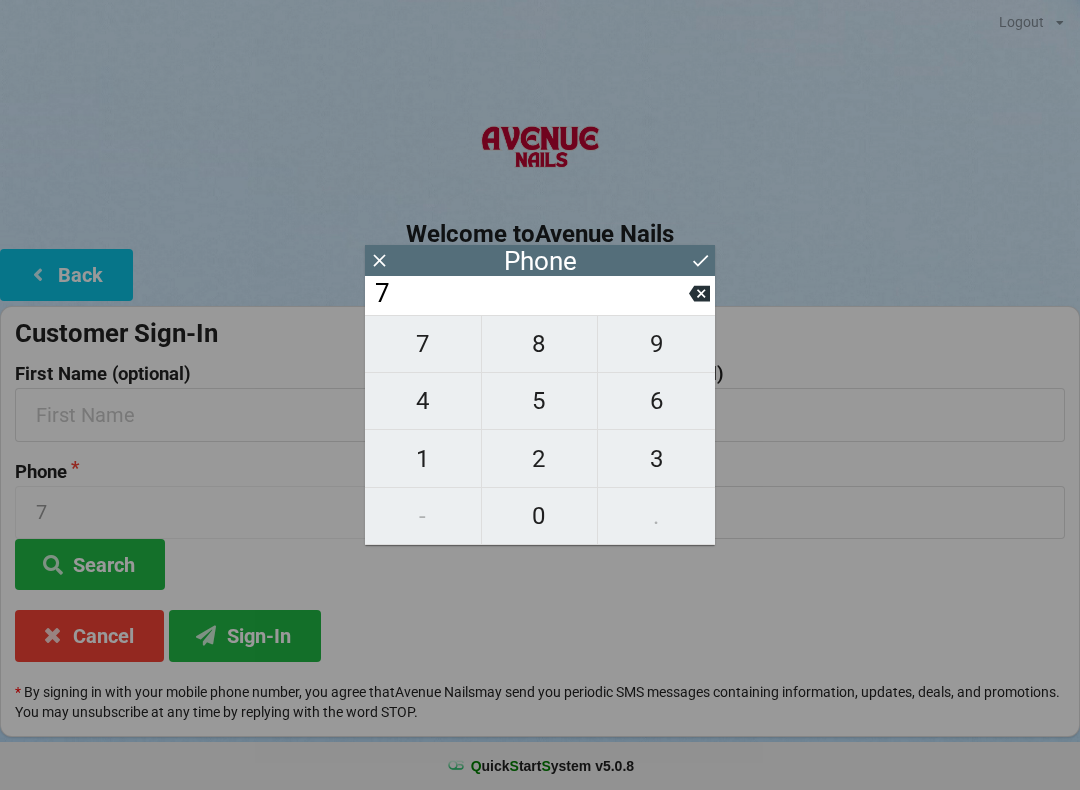 click on "3" at bounding box center (656, 459) 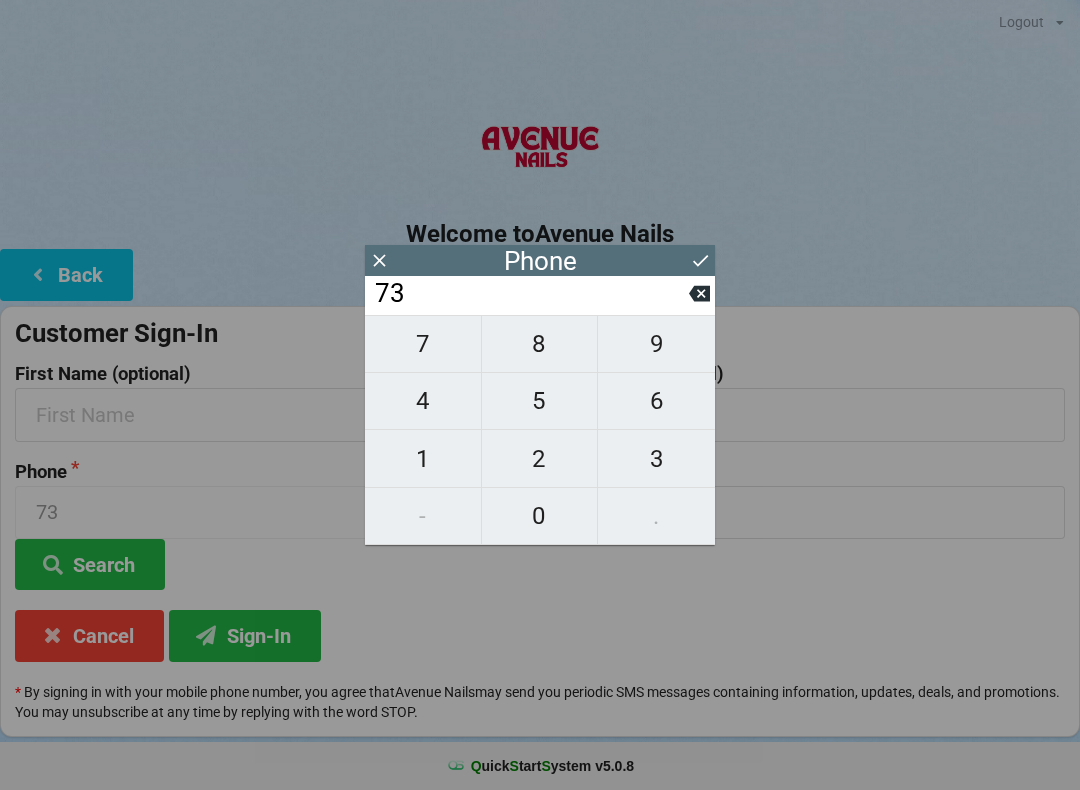 click on "4" at bounding box center (423, 401) 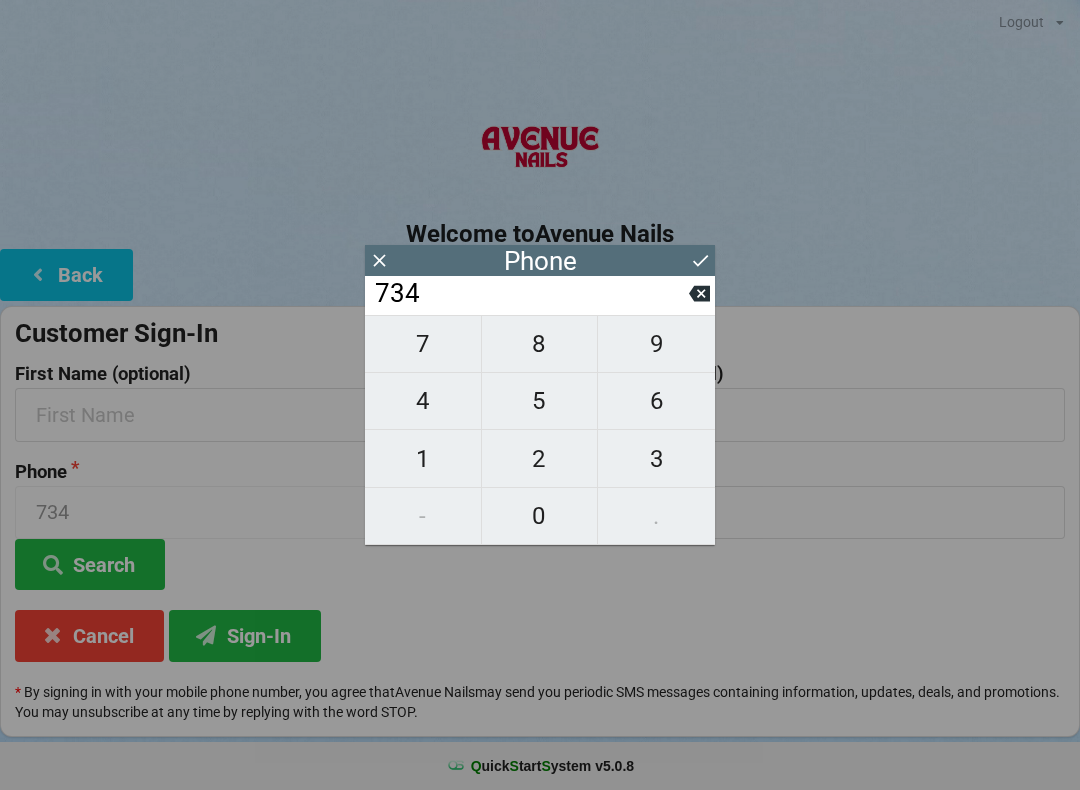 click on "2" at bounding box center [540, 459] 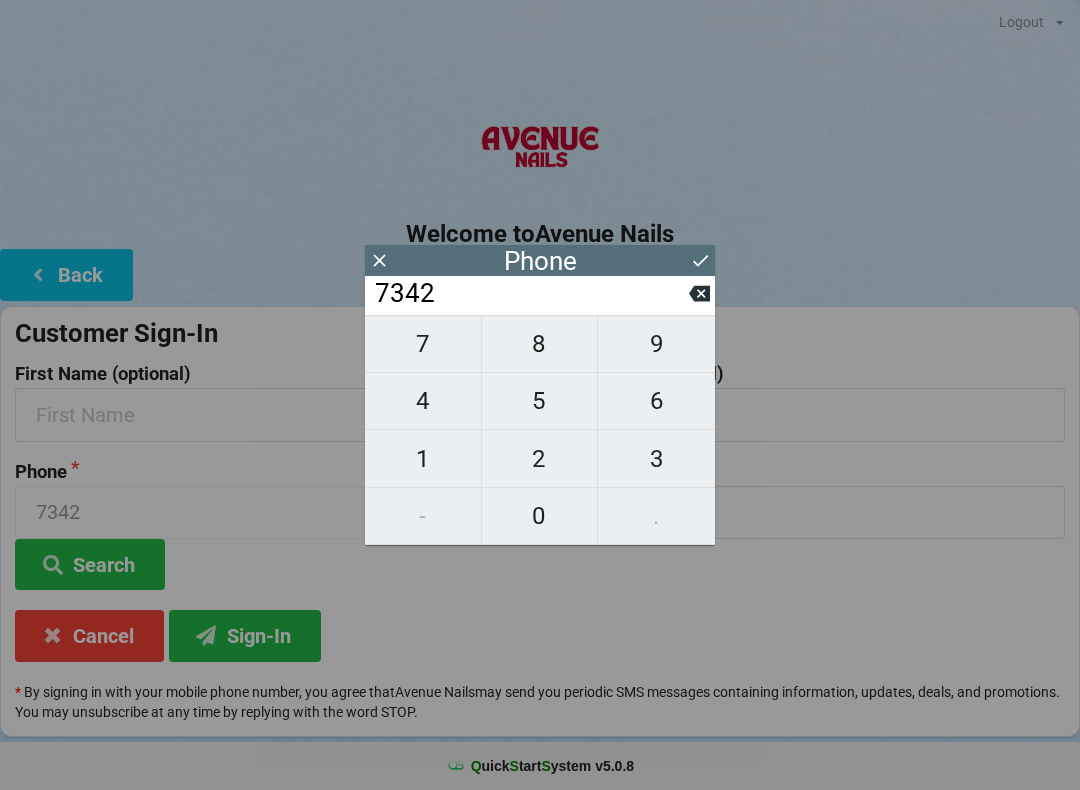 click on "Sign-In" at bounding box center (245, 635) 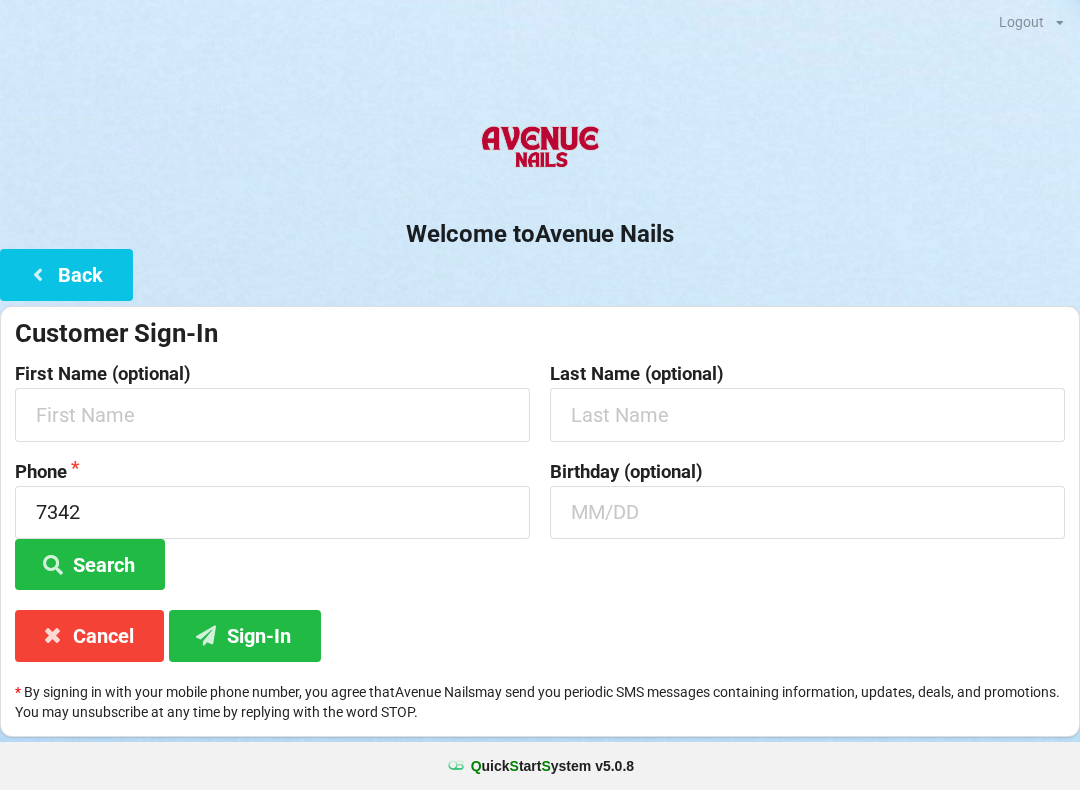 click on "Back" at bounding box center [66, 274] 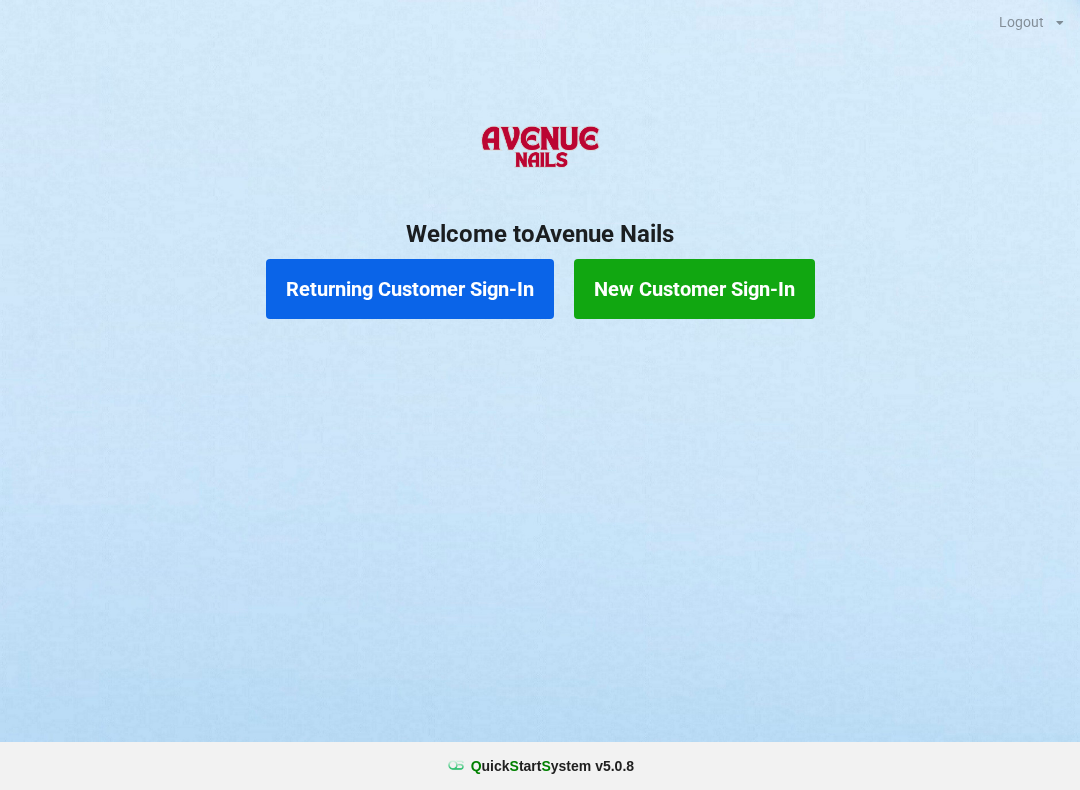 click on "New Customer Sign-In" at bounding box center (694, 289) 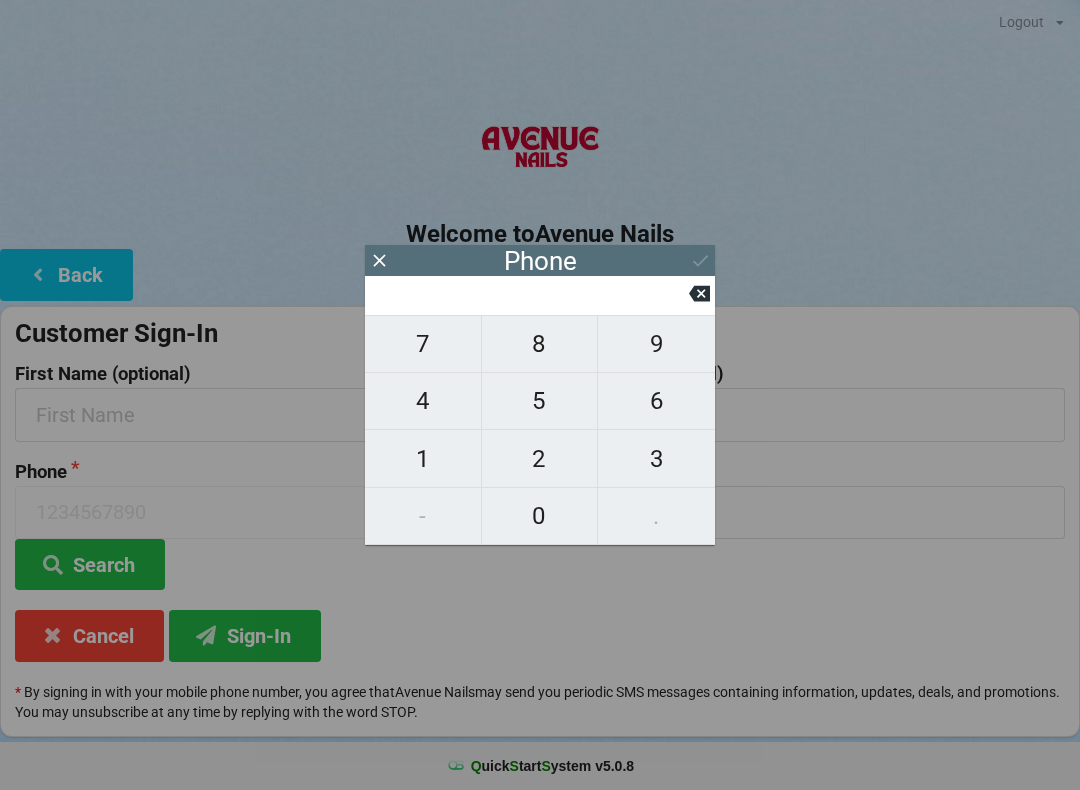 click on "8" at bounding box center (540, 344) 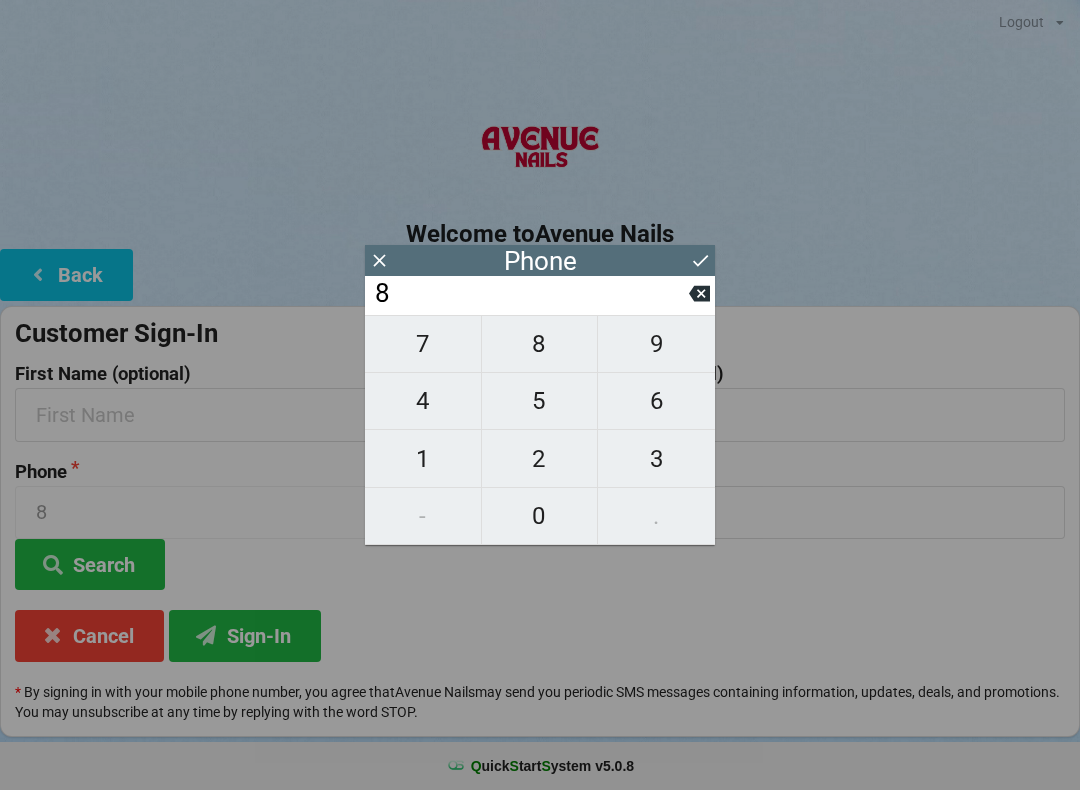 click on "4" at bounding box center [423, 401] 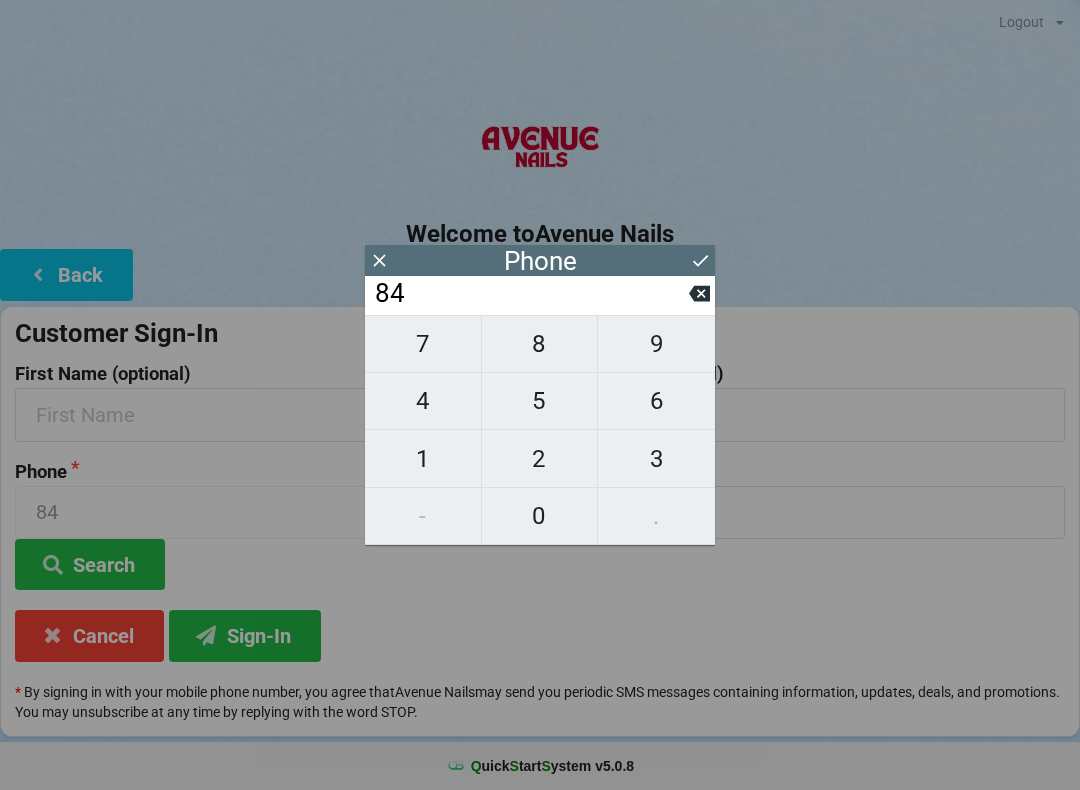 click on "4" at bounding box center [423, 401] 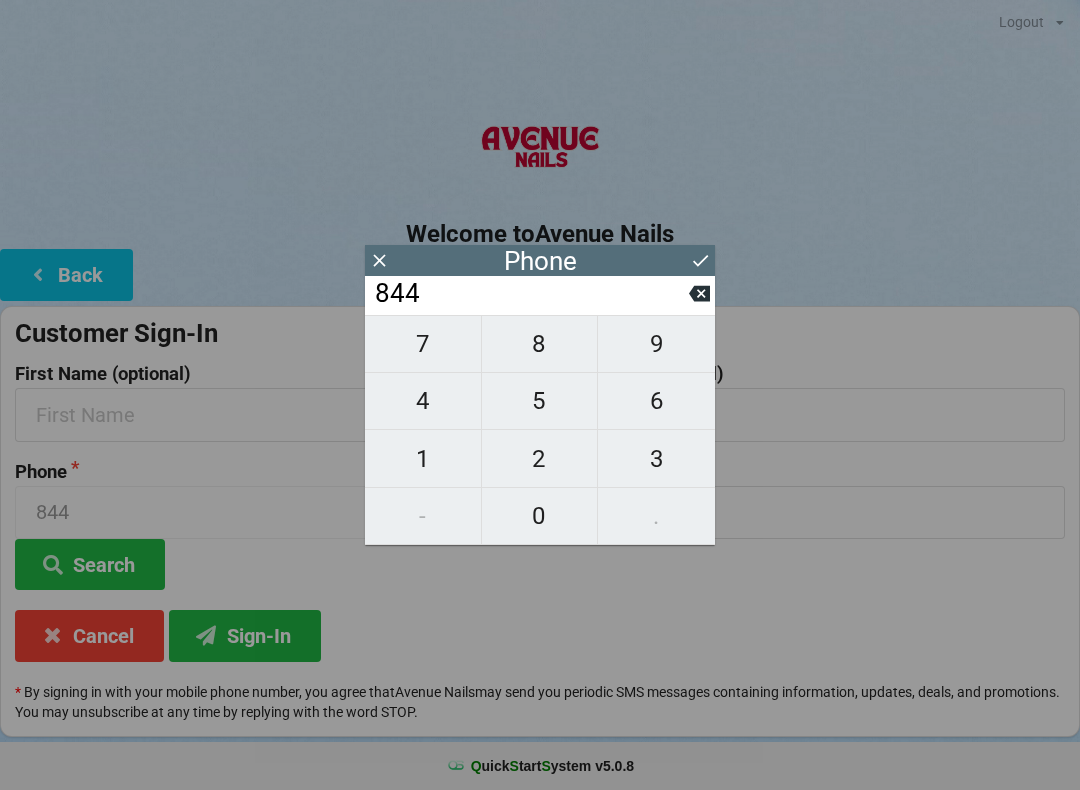 click on "3" at bounding box center [656, 459] 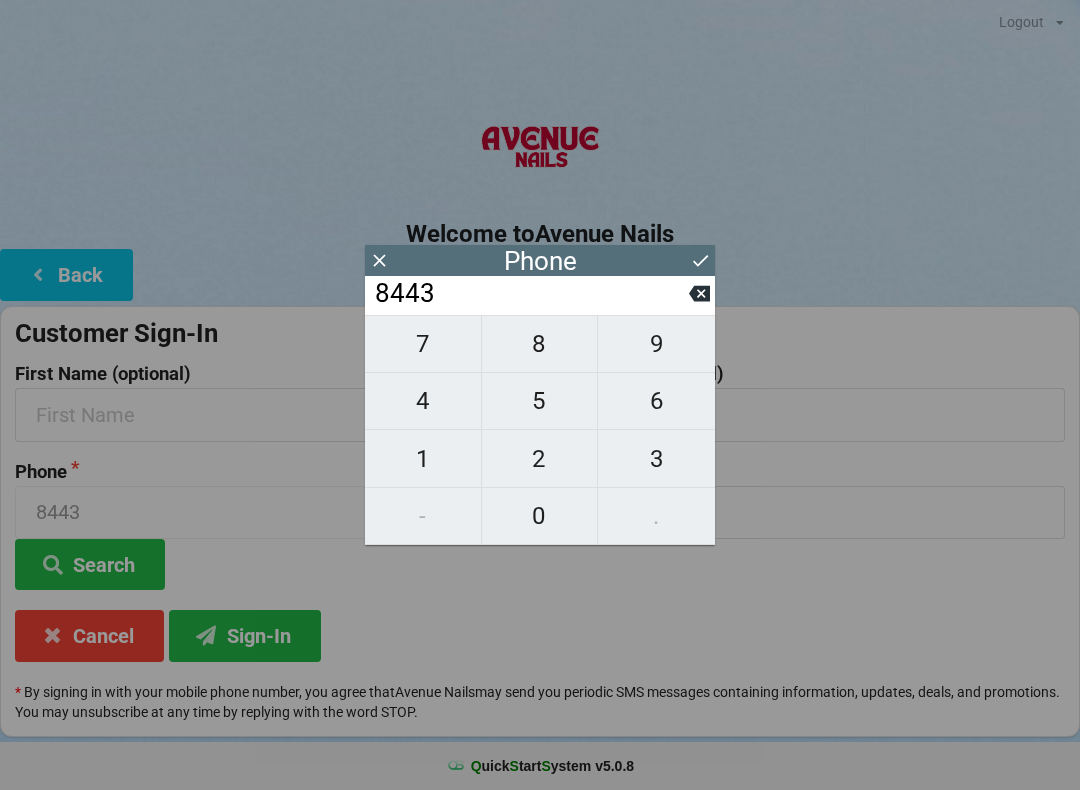 click 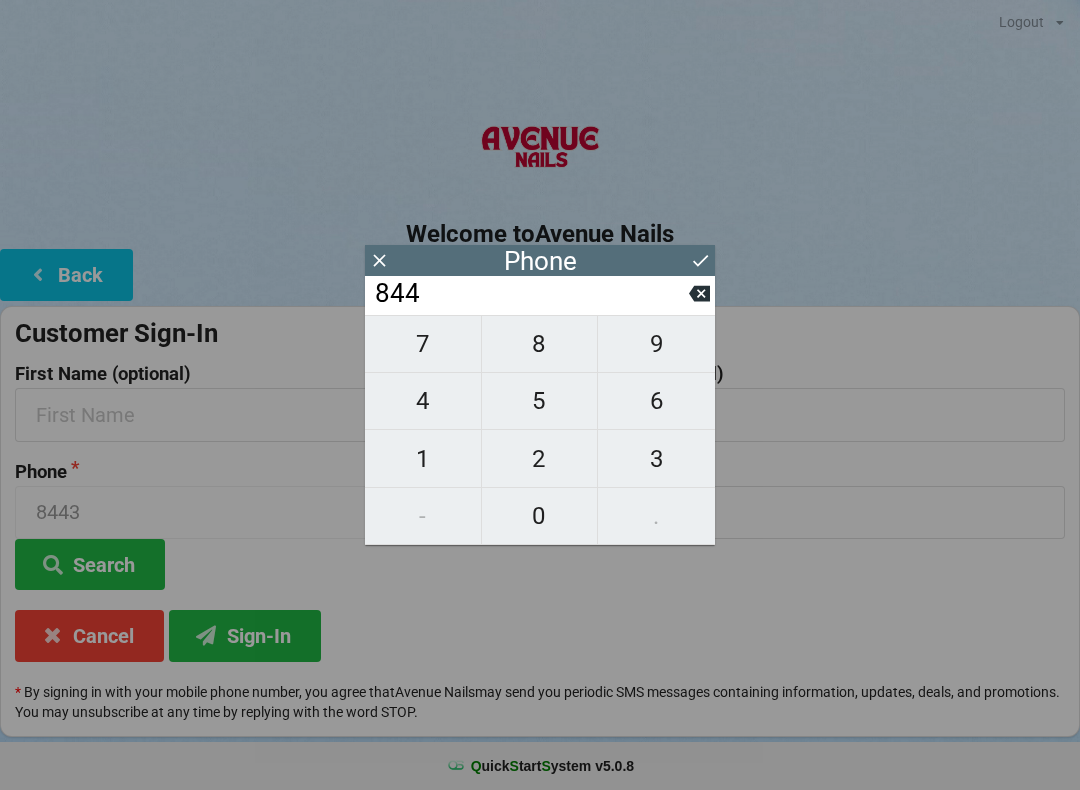 click 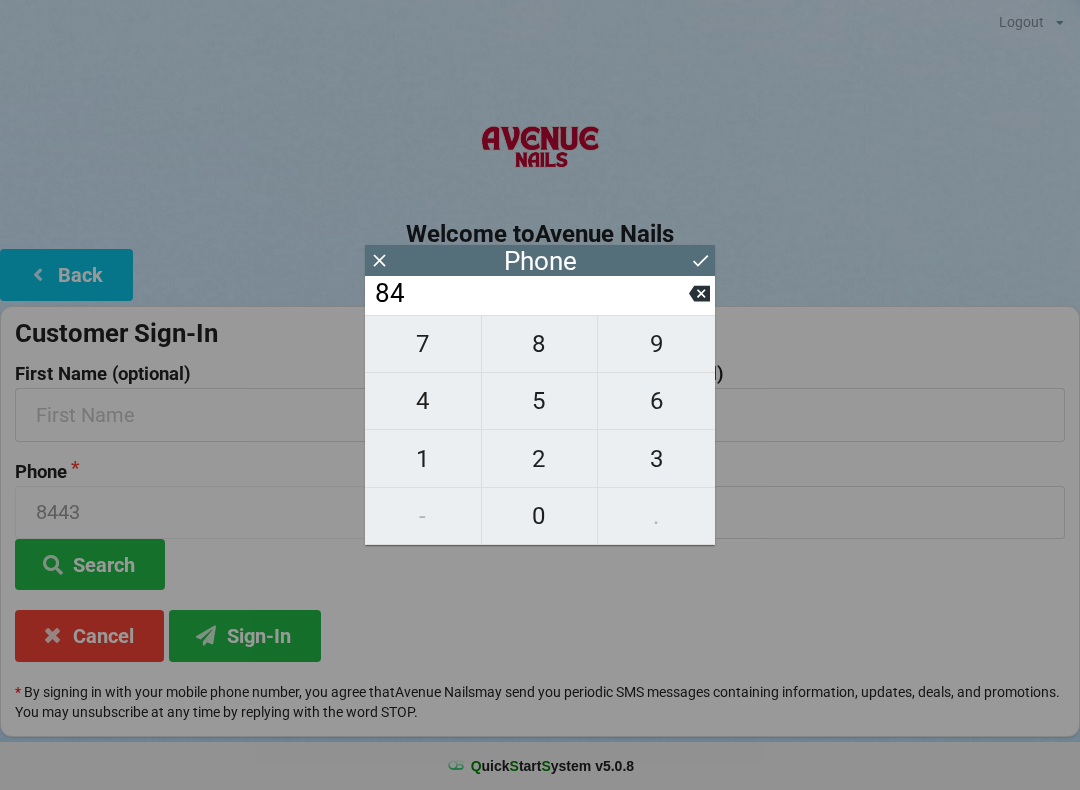 click 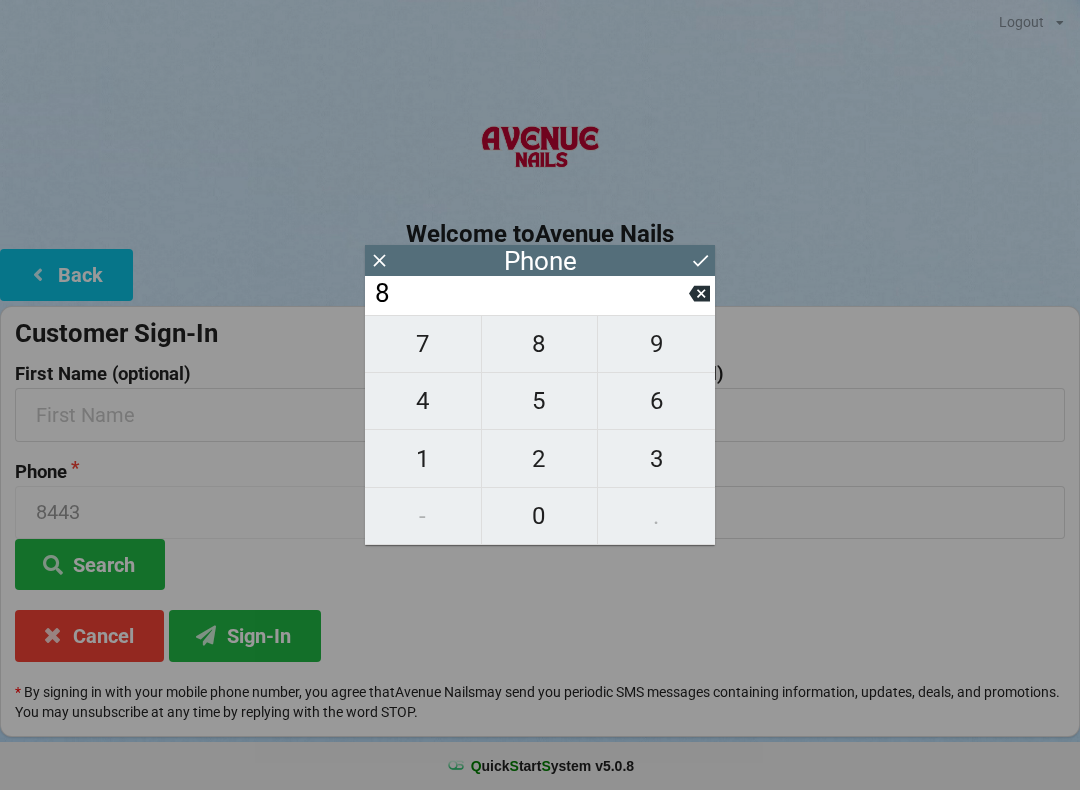 click on "8" at bounding box center [531, 294] 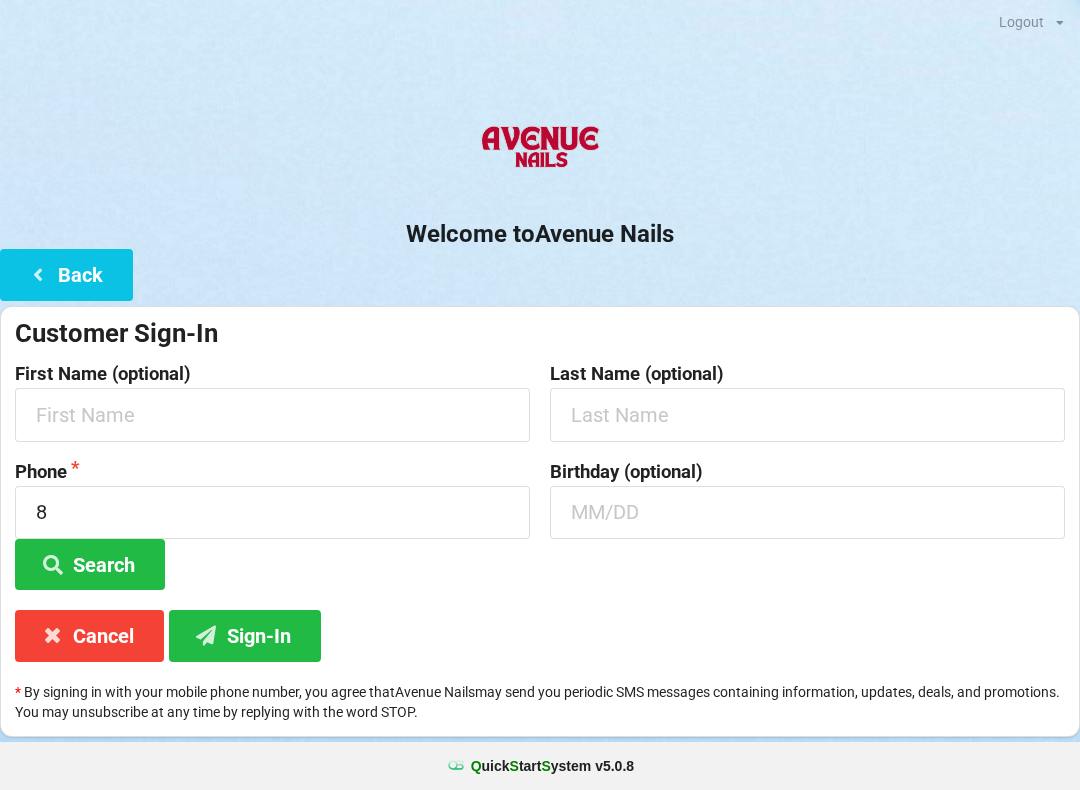 click on "Back" at bounding box center (66, 274) 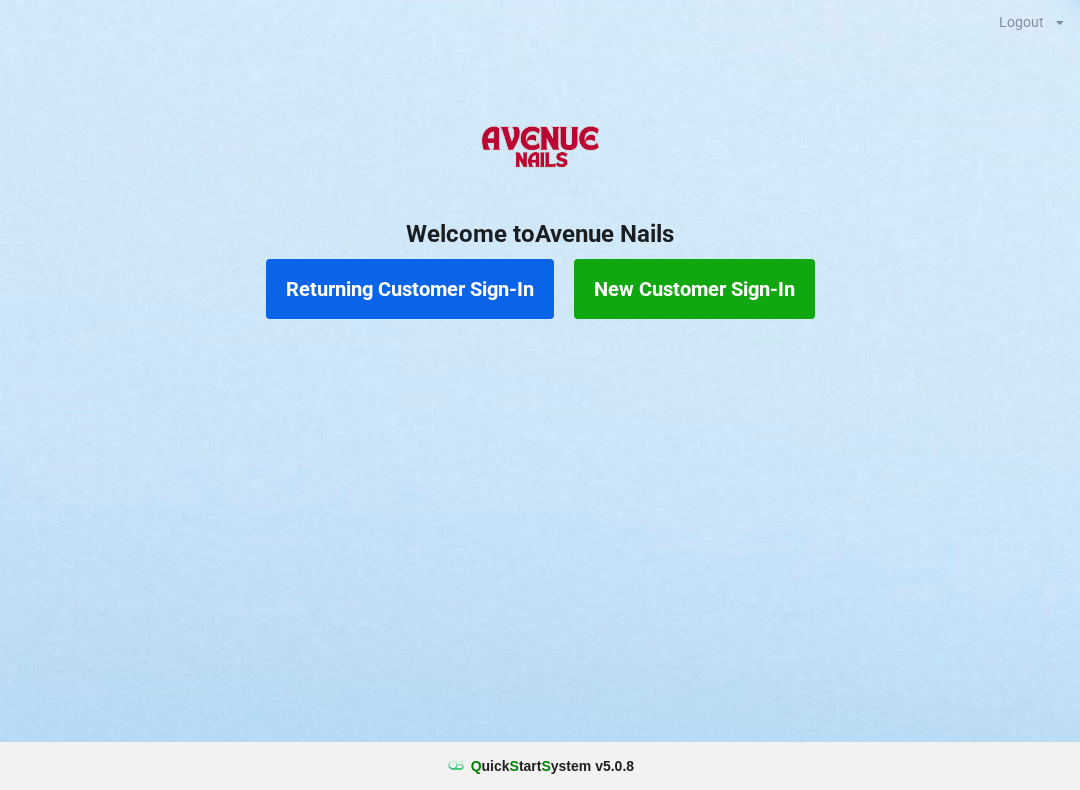 click on "New Customer Sign-In" at bounding box center [694, 289] 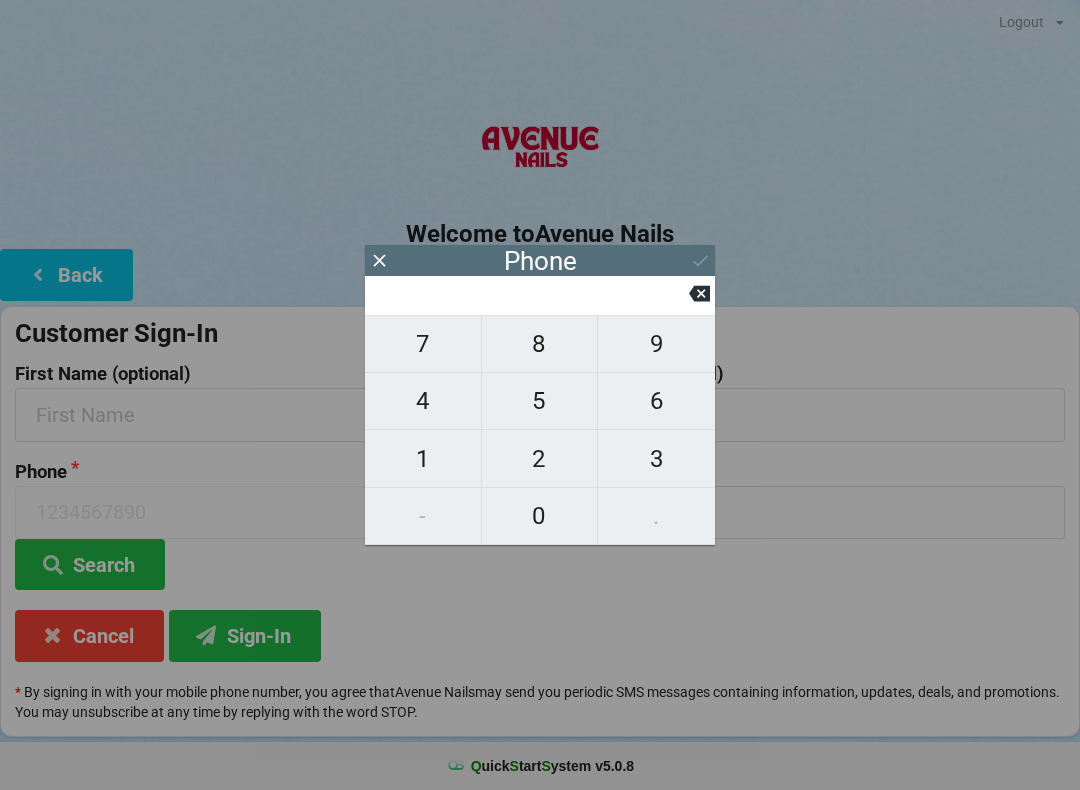 click on "9" at bounding box center [656, 344] 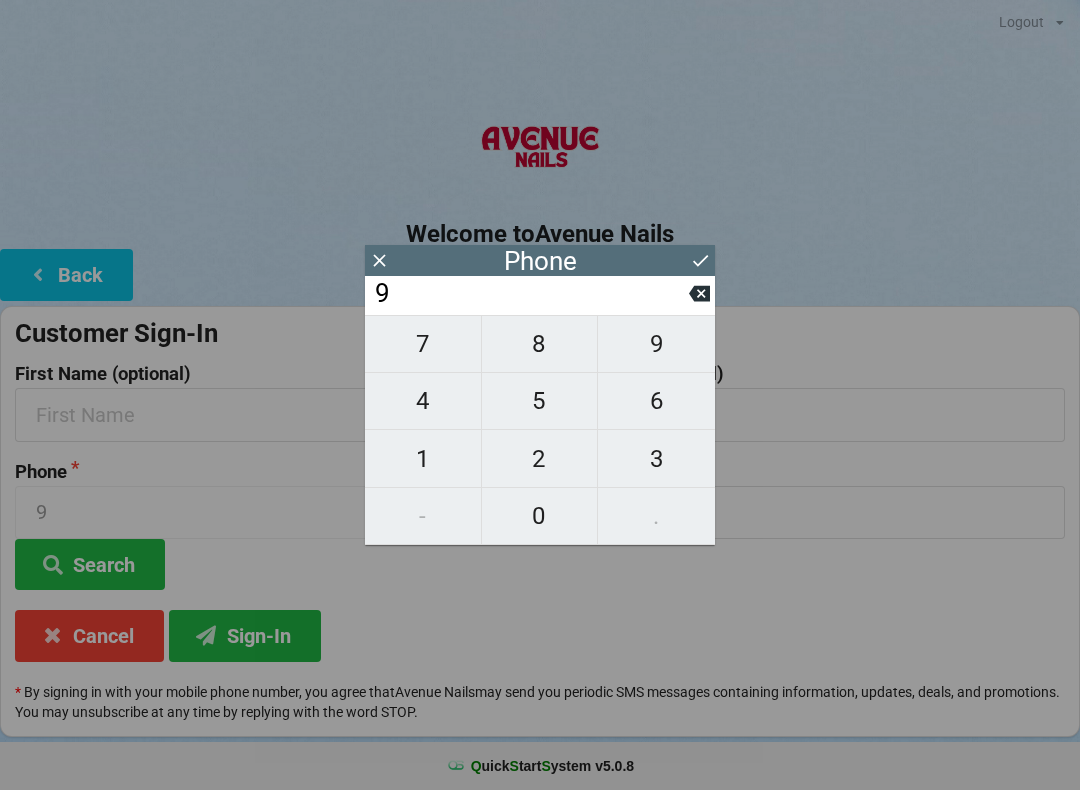 click on "3" at bounding box center [656, 459] 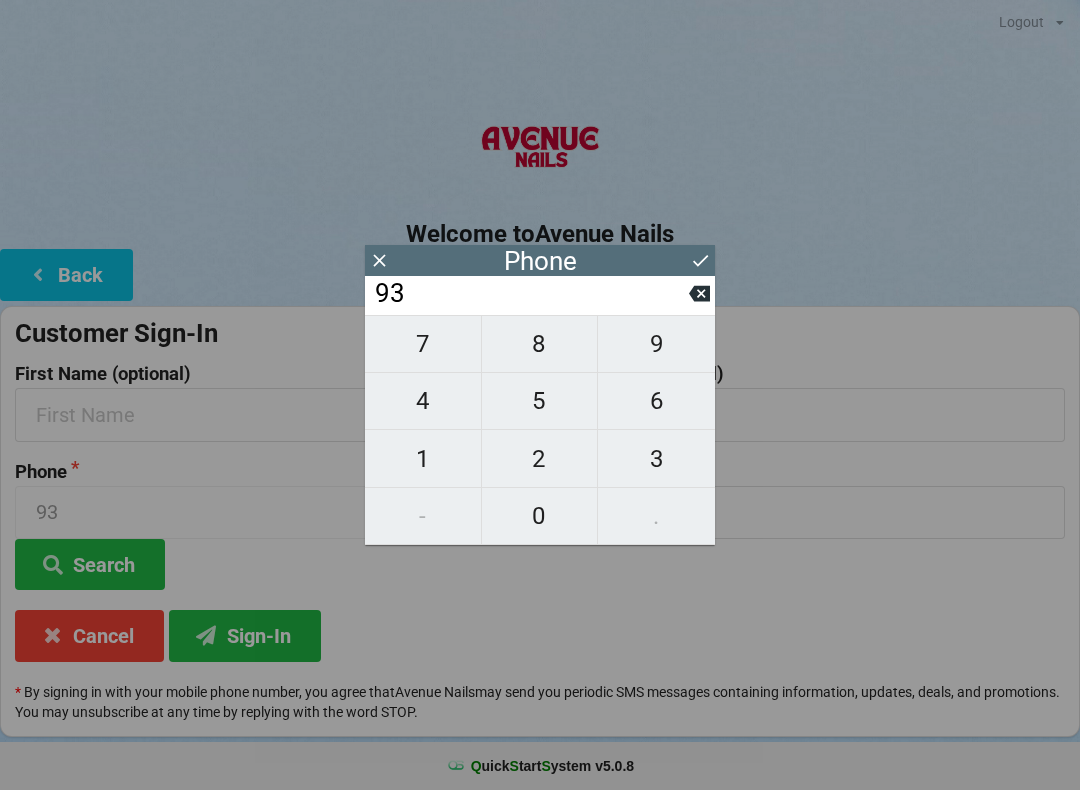 click on "7" at bounding box center (423, 344) 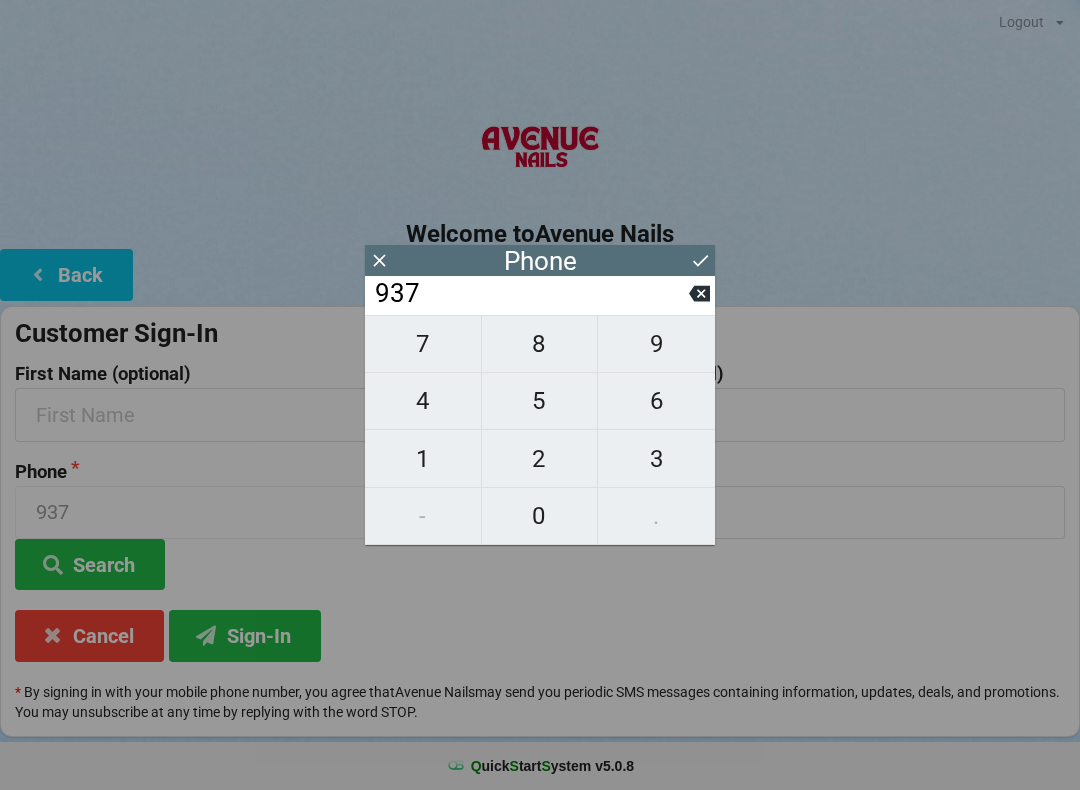 click on "3" at bounding box center [656, 459] 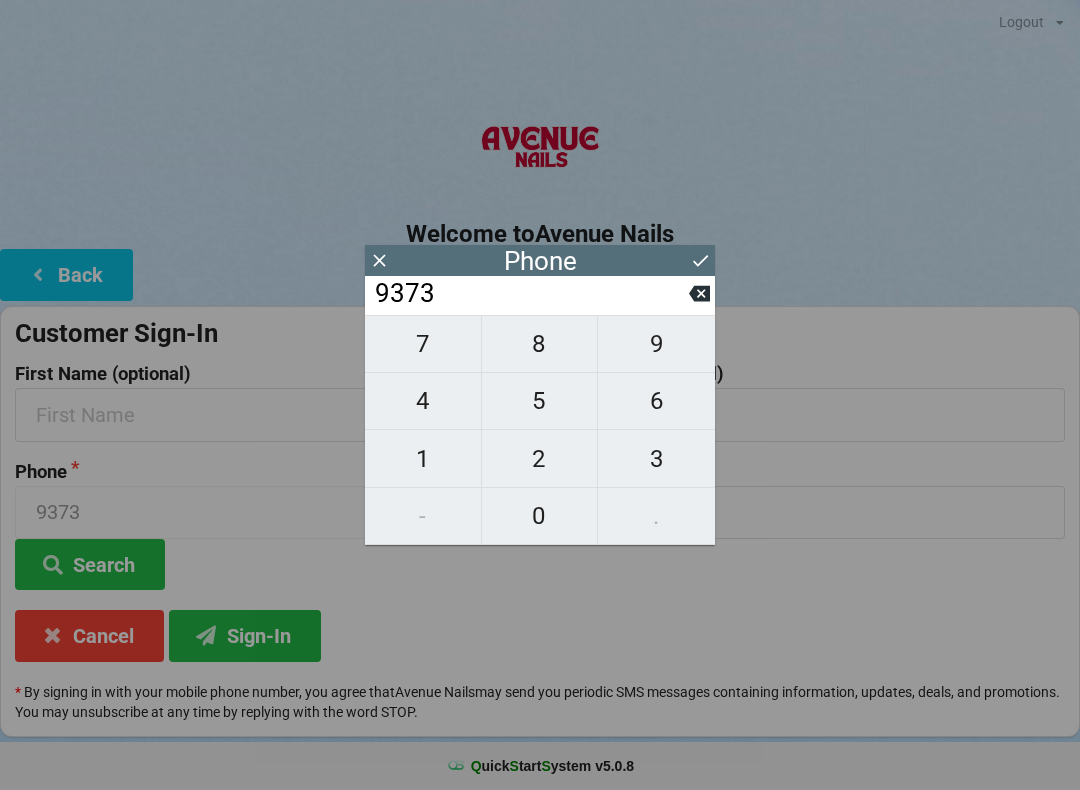 click on "4" at bounding box center [423, 401] 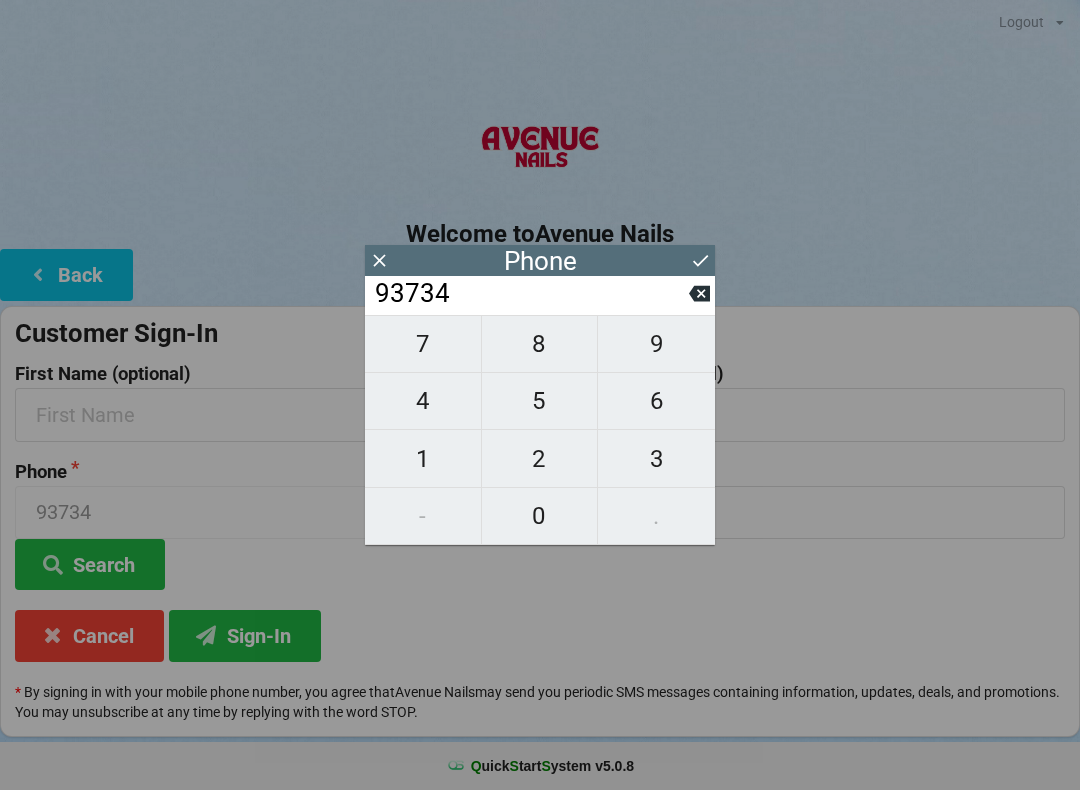 click on "4" at bounding box center (423, 401) 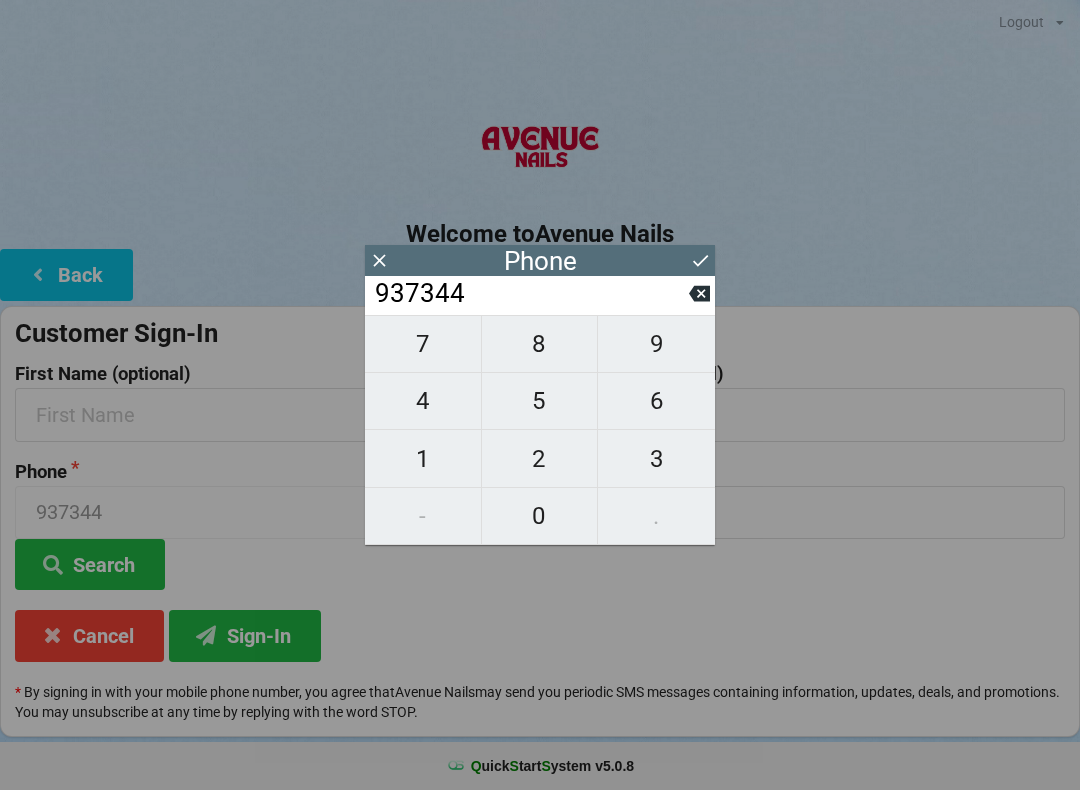 click on "8" at bounding box center [540, 344] 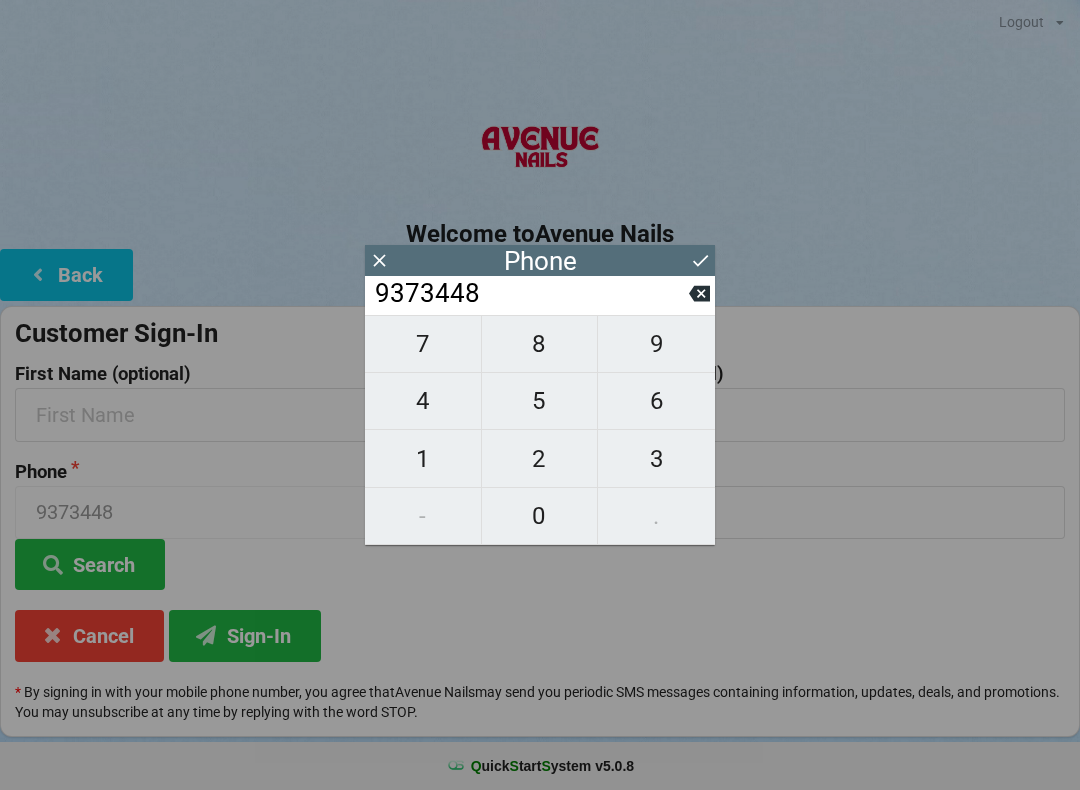 click on "4" at bounding box center [423, 401] 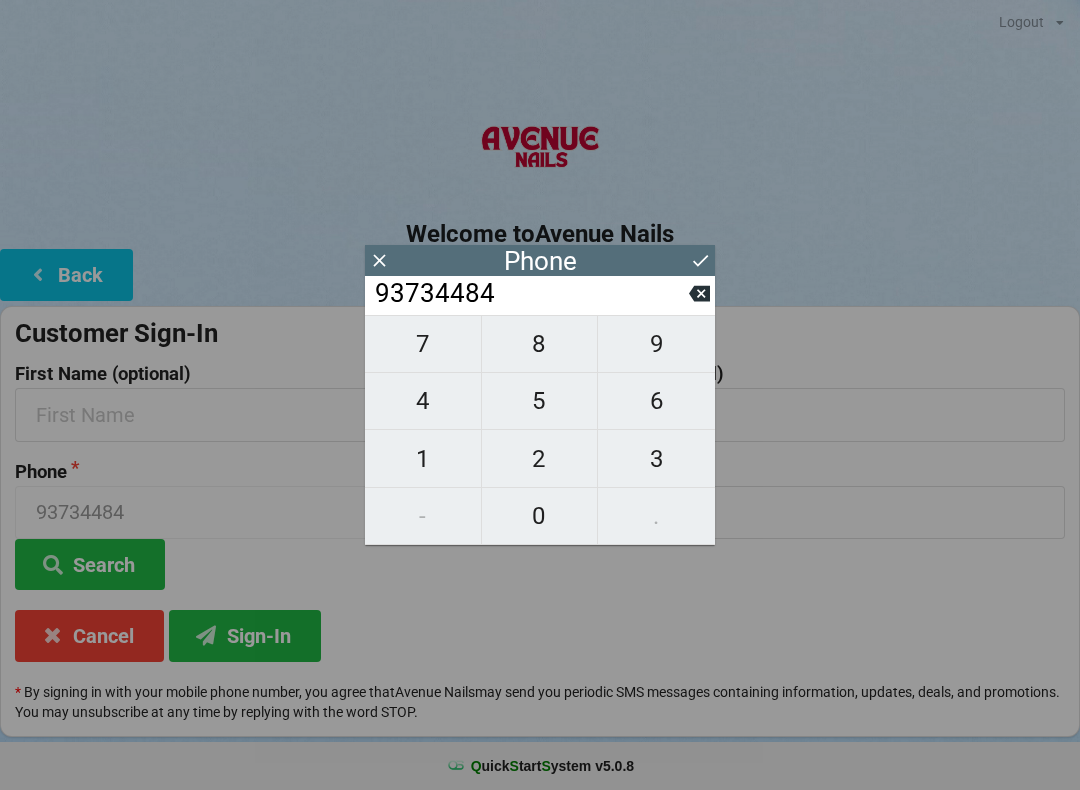 click on "4" at bounding box center [423, 401] 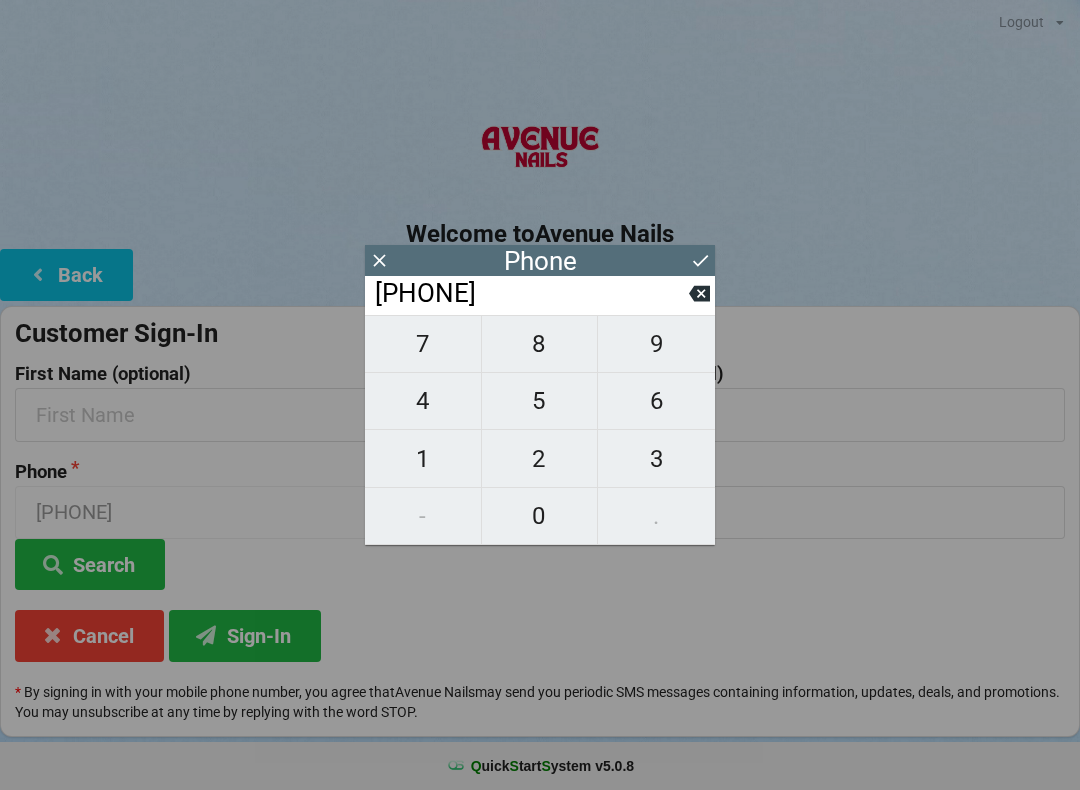 click on "3" at bounding box center [656, 459] 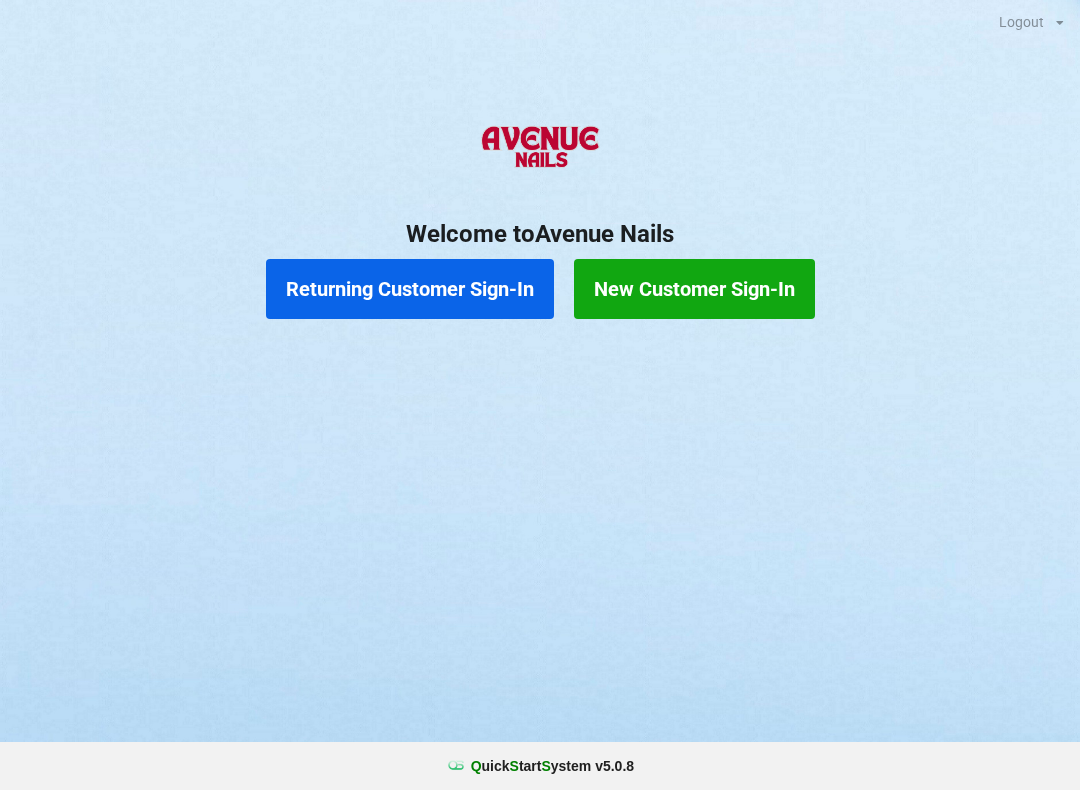 click on "Returning Customer Sign-In" at bounding box center (410, 289) 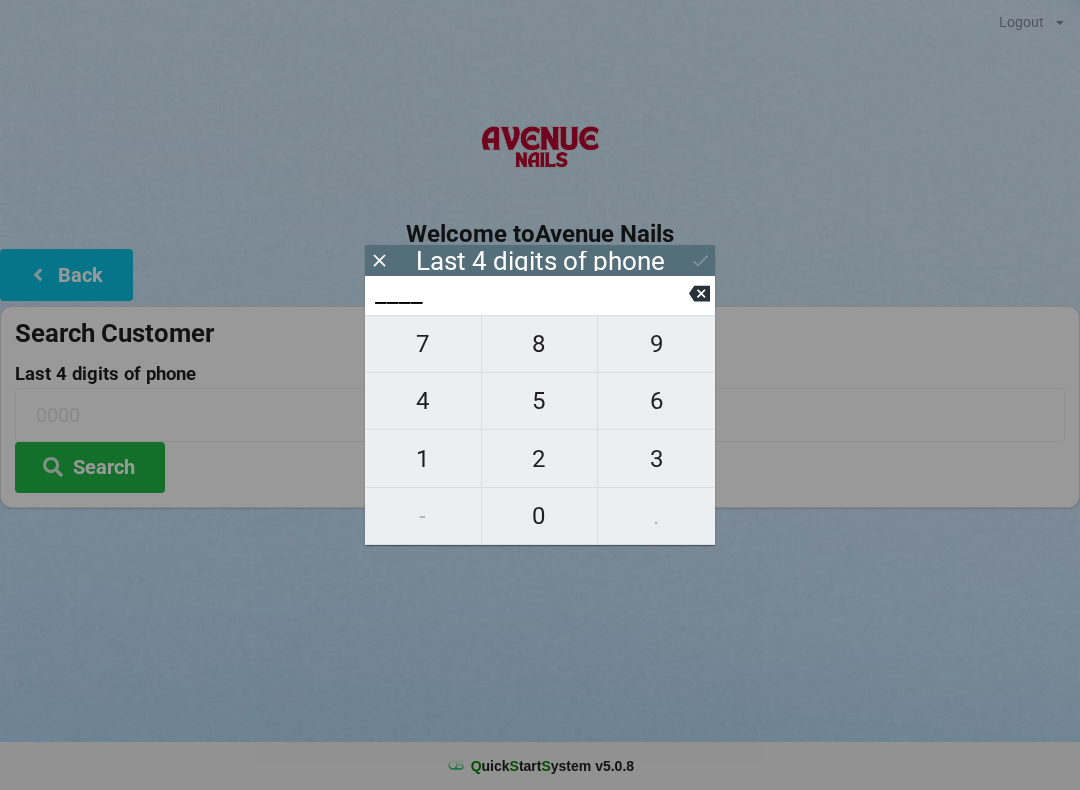 click on "3" at bounding box center (656, 459) 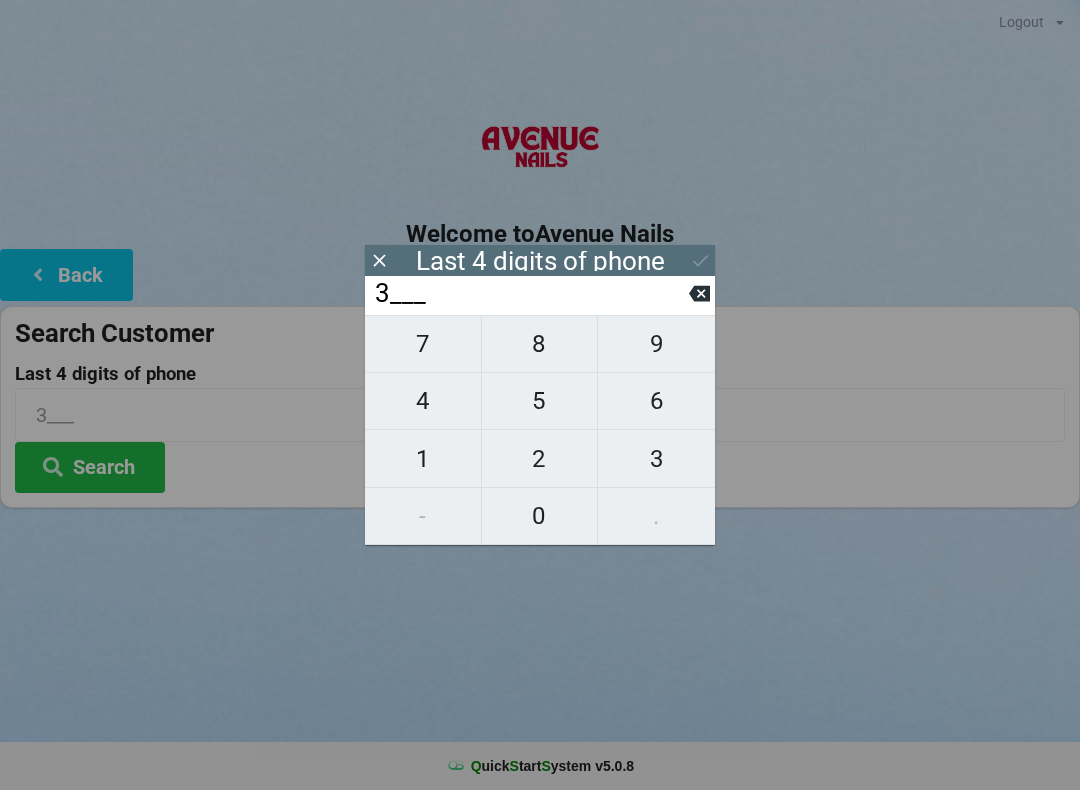 click 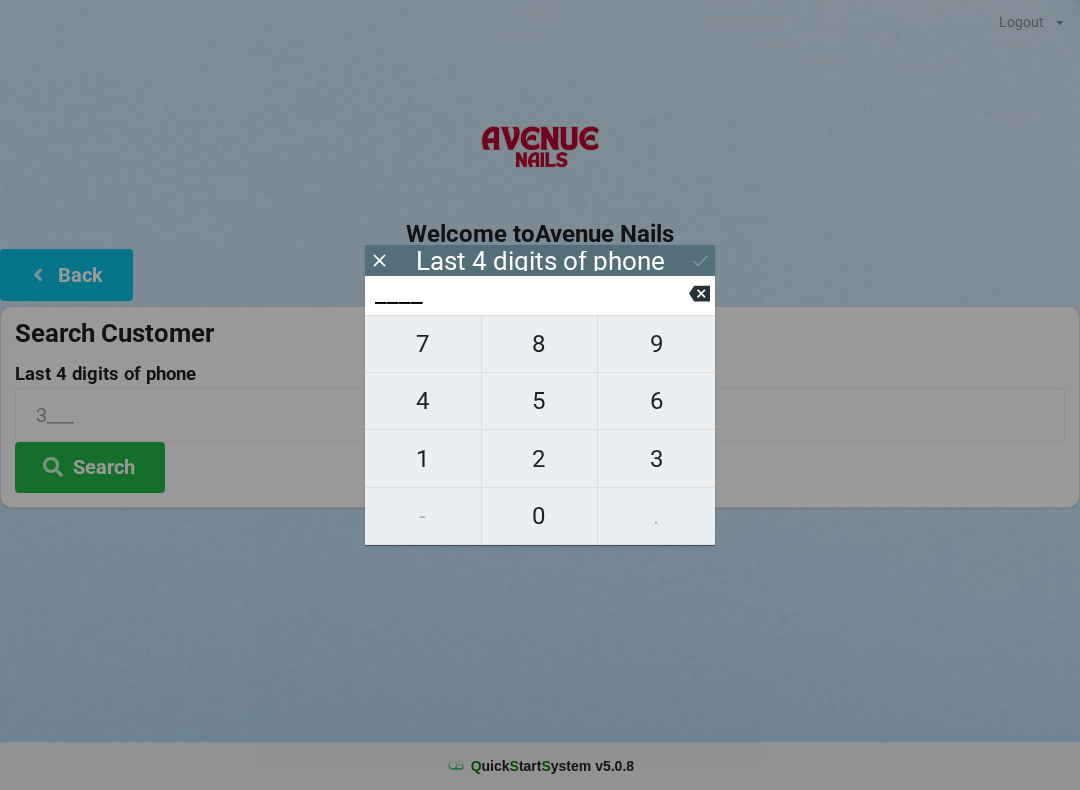 click on "7" at bounding box center [423, 344] 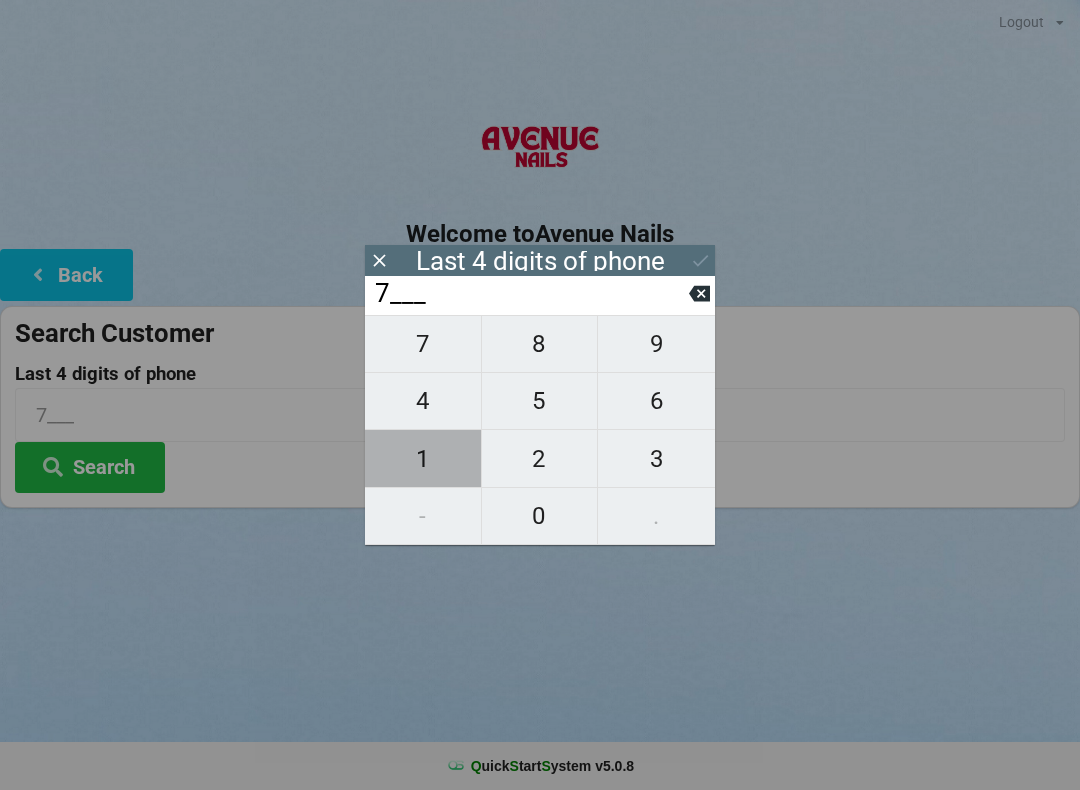 click on "1" at bounding box center (423, 459) 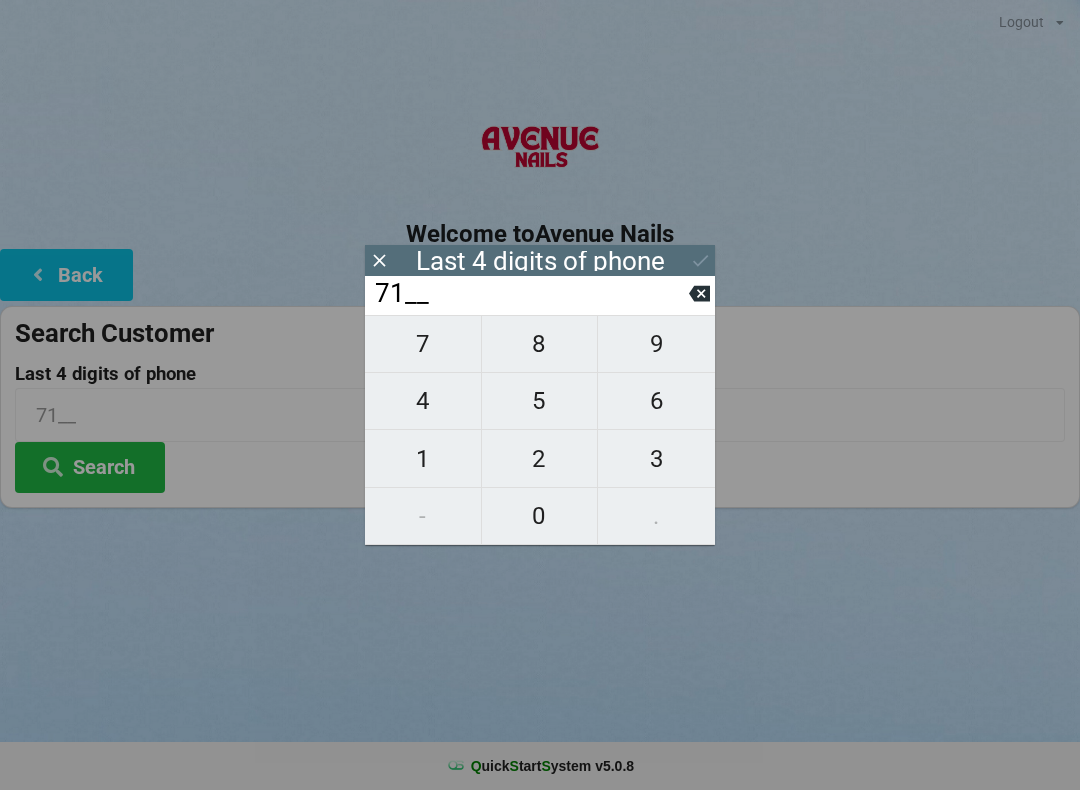 click on "5" at bounding box center [540, 401] 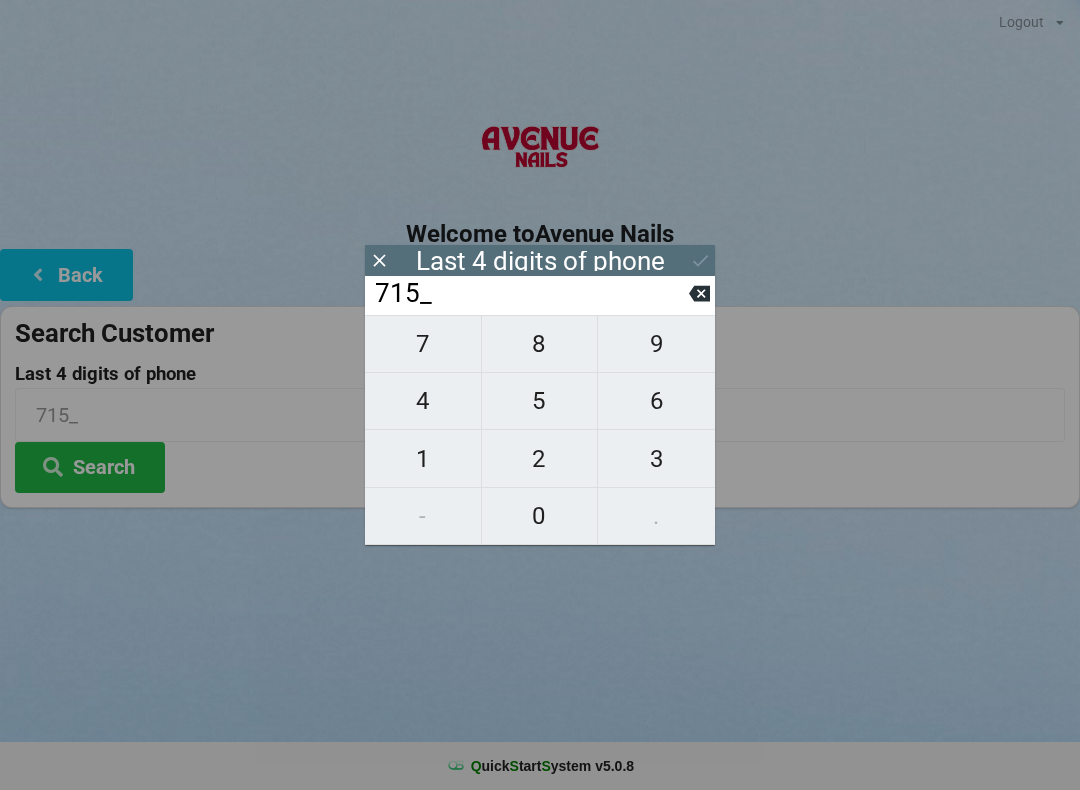 click on "6" at bounding box center [656, 401] 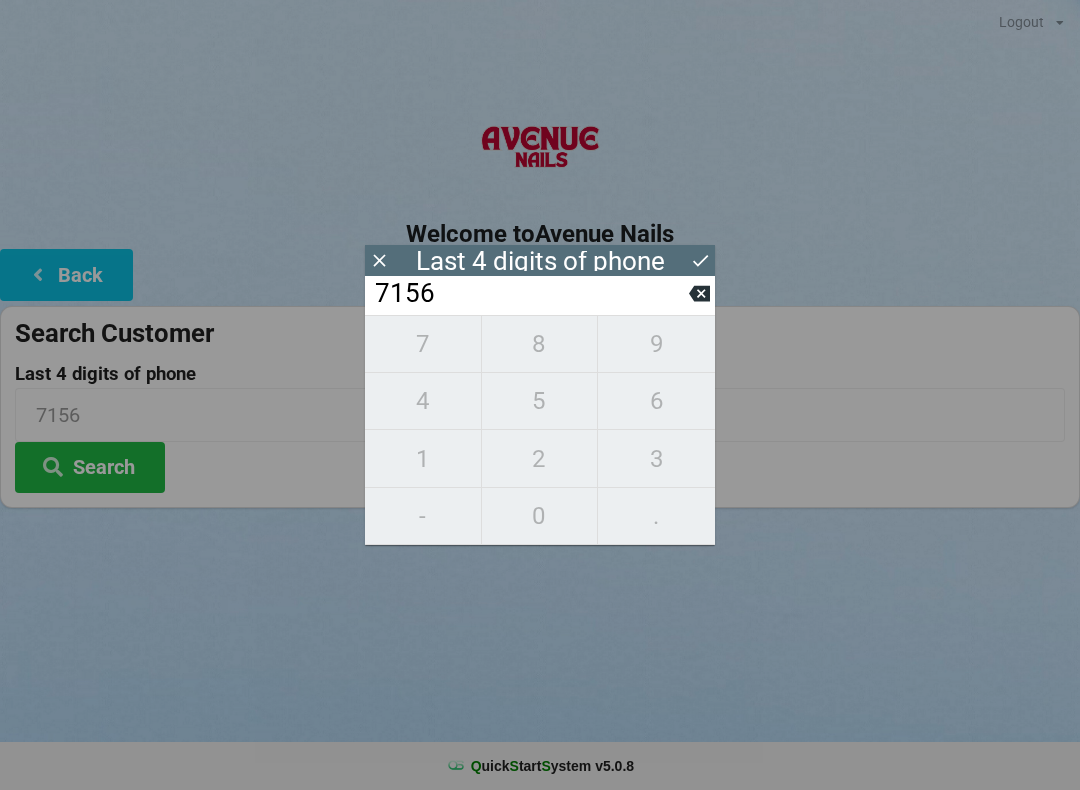 click on "Search" at bounding box center (90, 467) 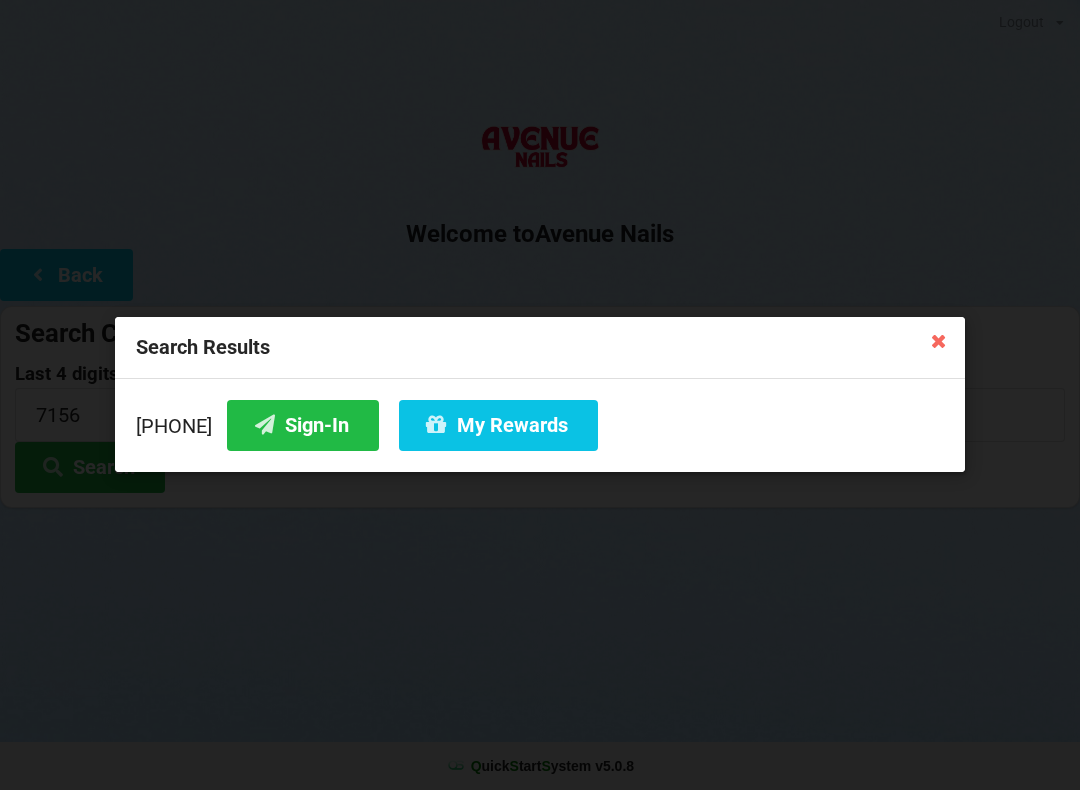 click on "Sign-In" at bounding box center (303, 425) 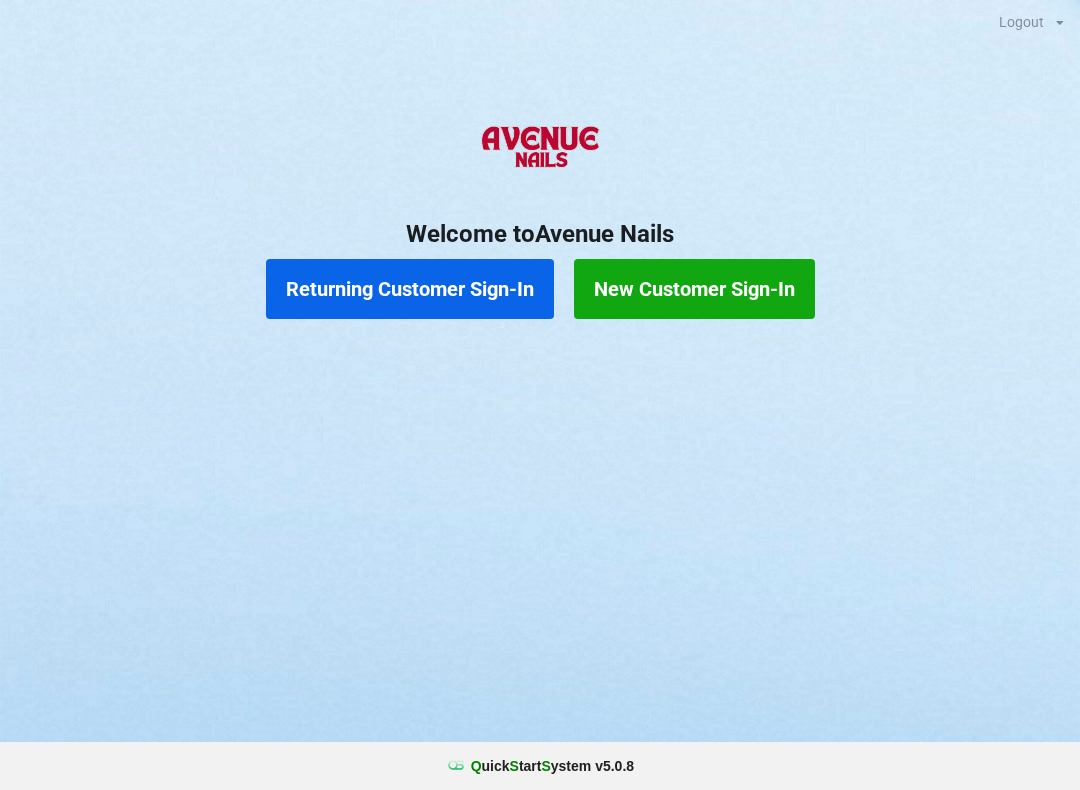 click on "New Customer Sign-In" at bounding box center (694, 289) 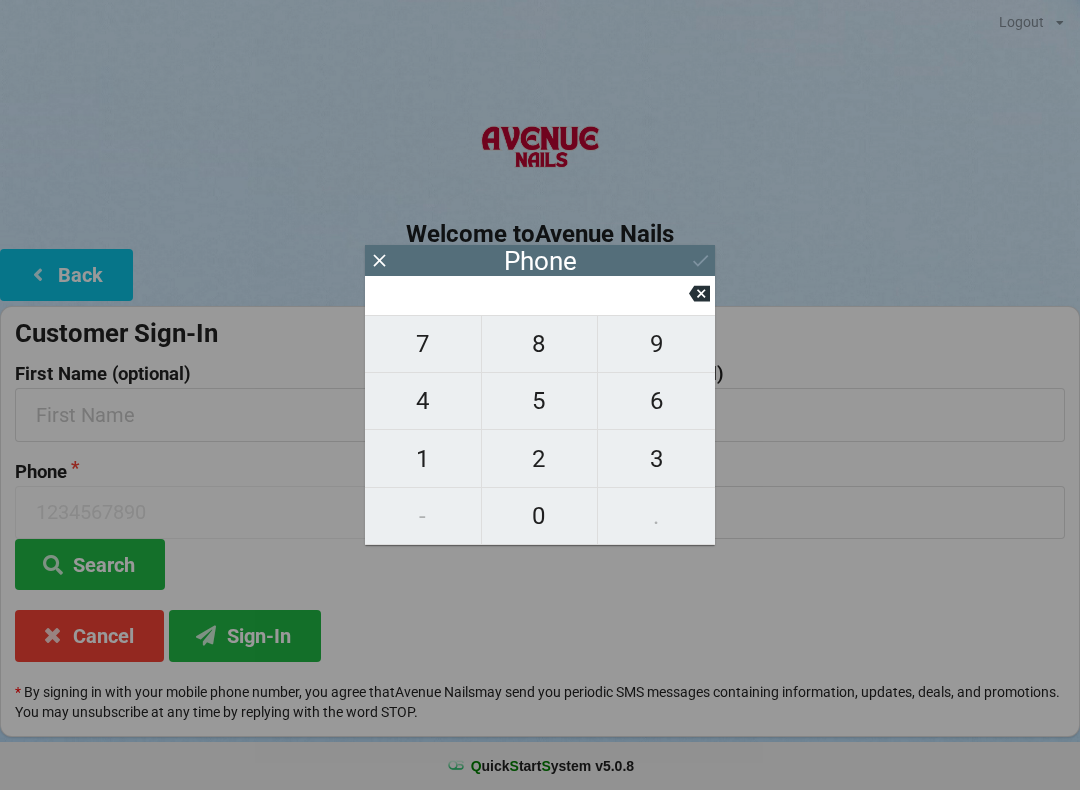 click 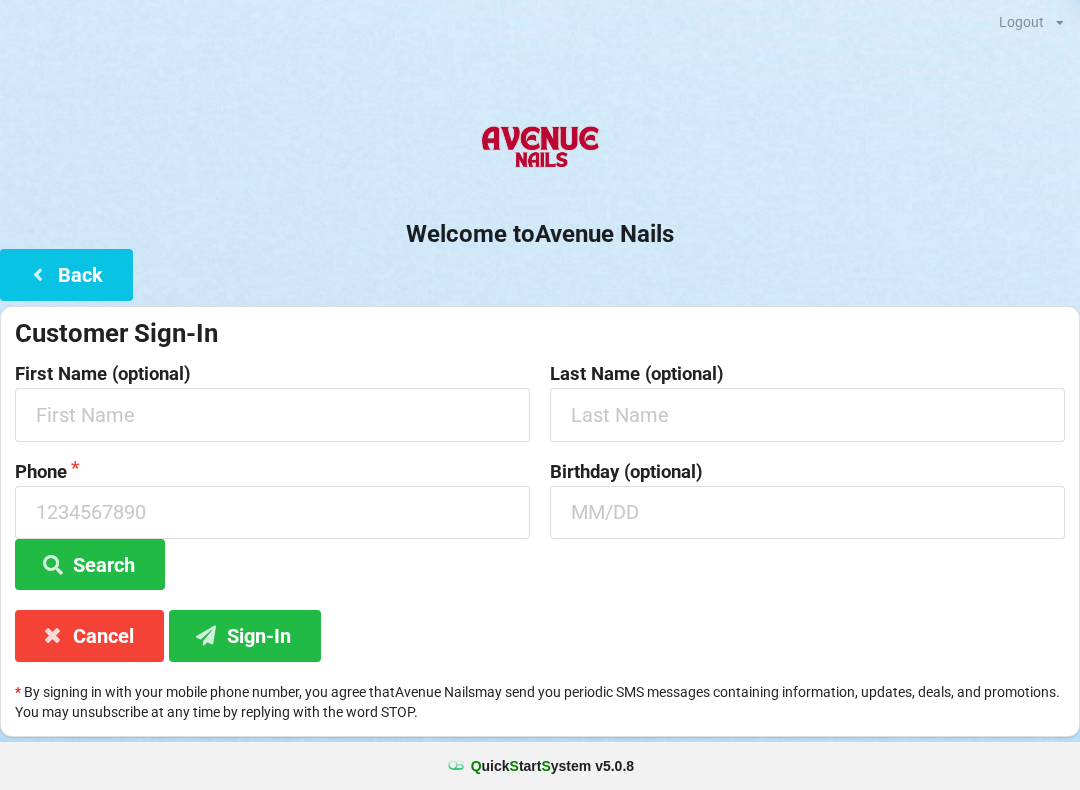 click on "Back" at bounding box center [66, 274] 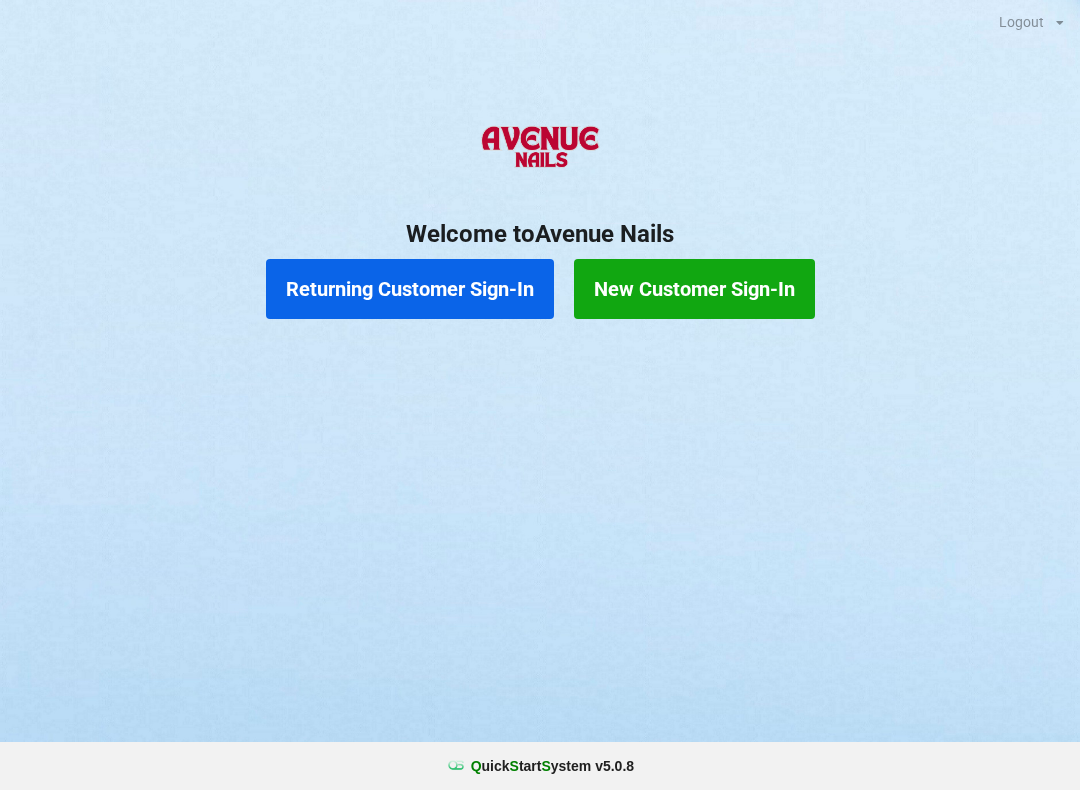 click on "Returning Customer Sign-In" at bounding box center (410, 289) 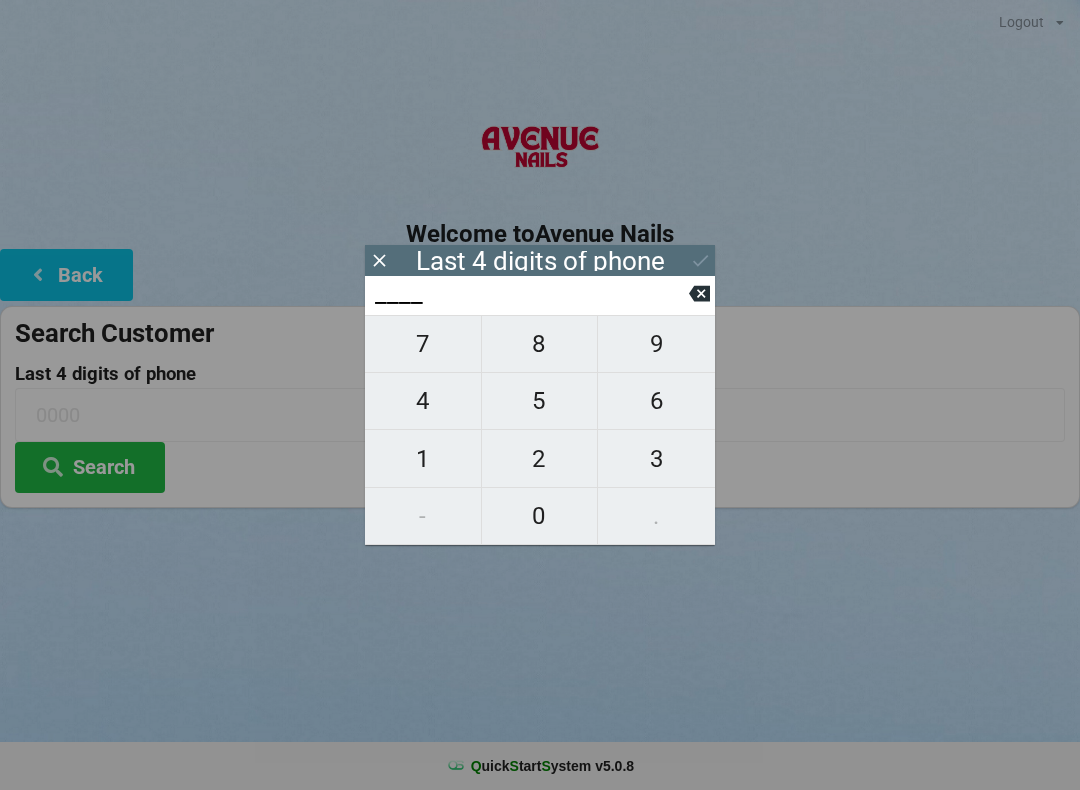 click on "4" at bounding box center (423, 401) 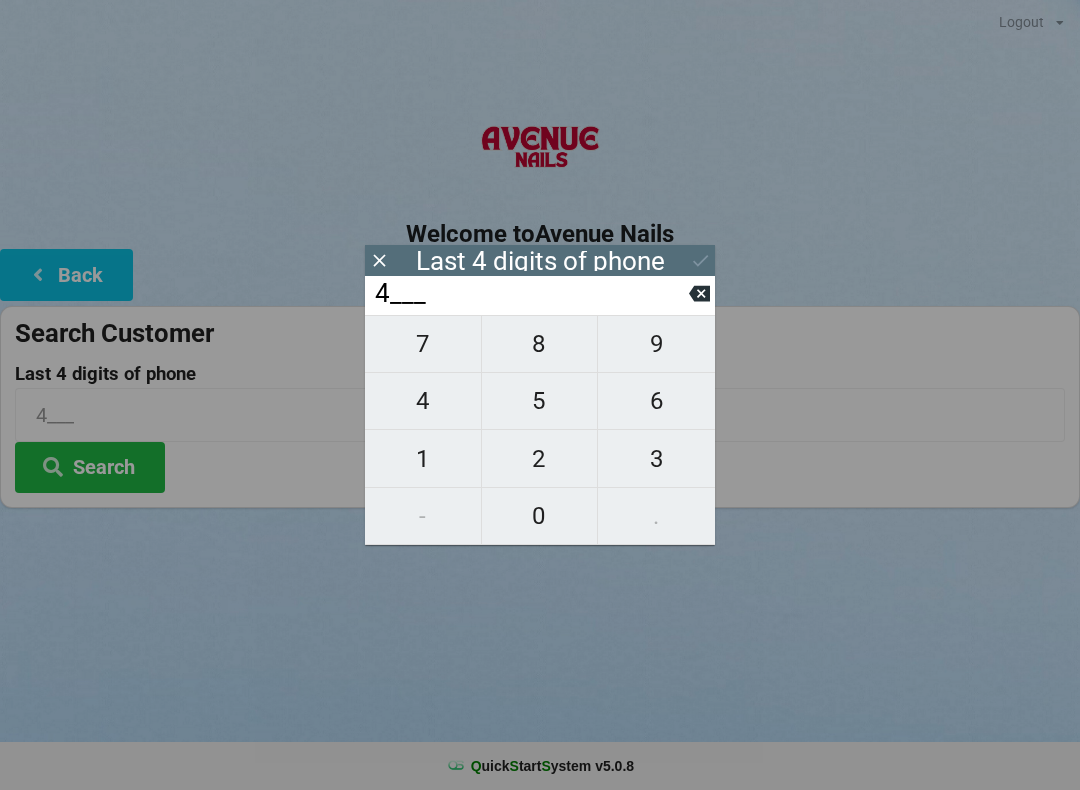 click on "0" at bounding box center (540, 516) 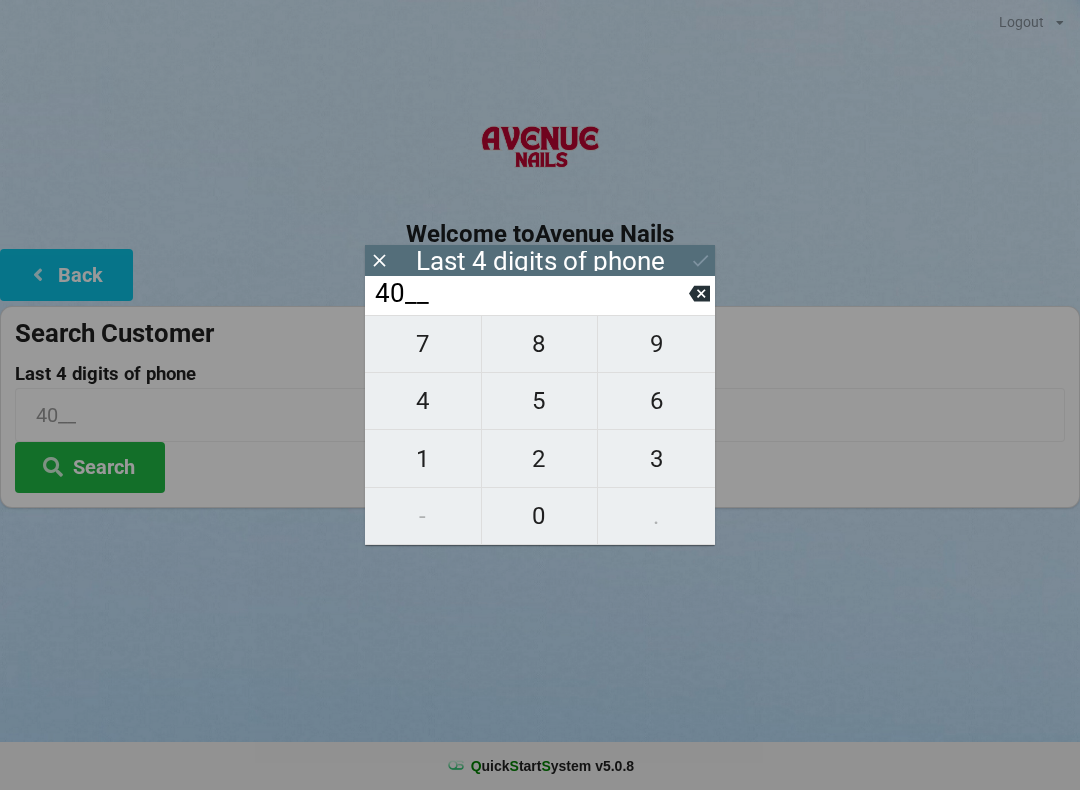 click on "7" at bounding box center (423, 344) 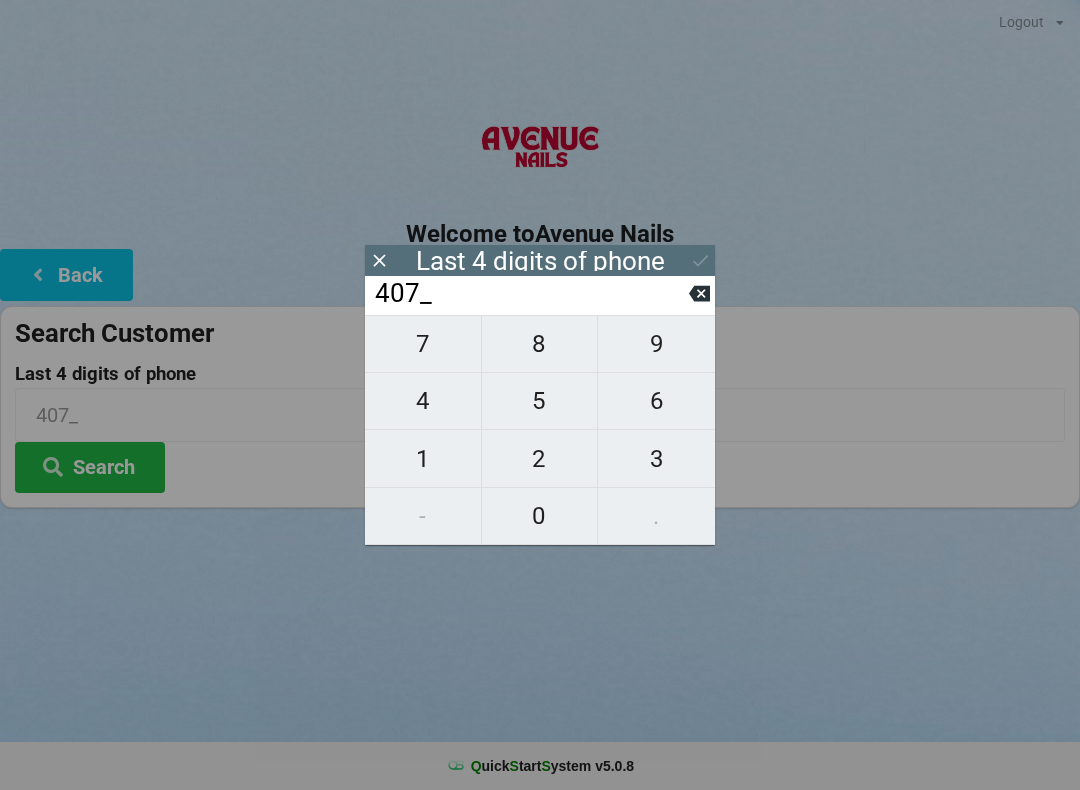 click on "7" at bounding box center (423, 344) 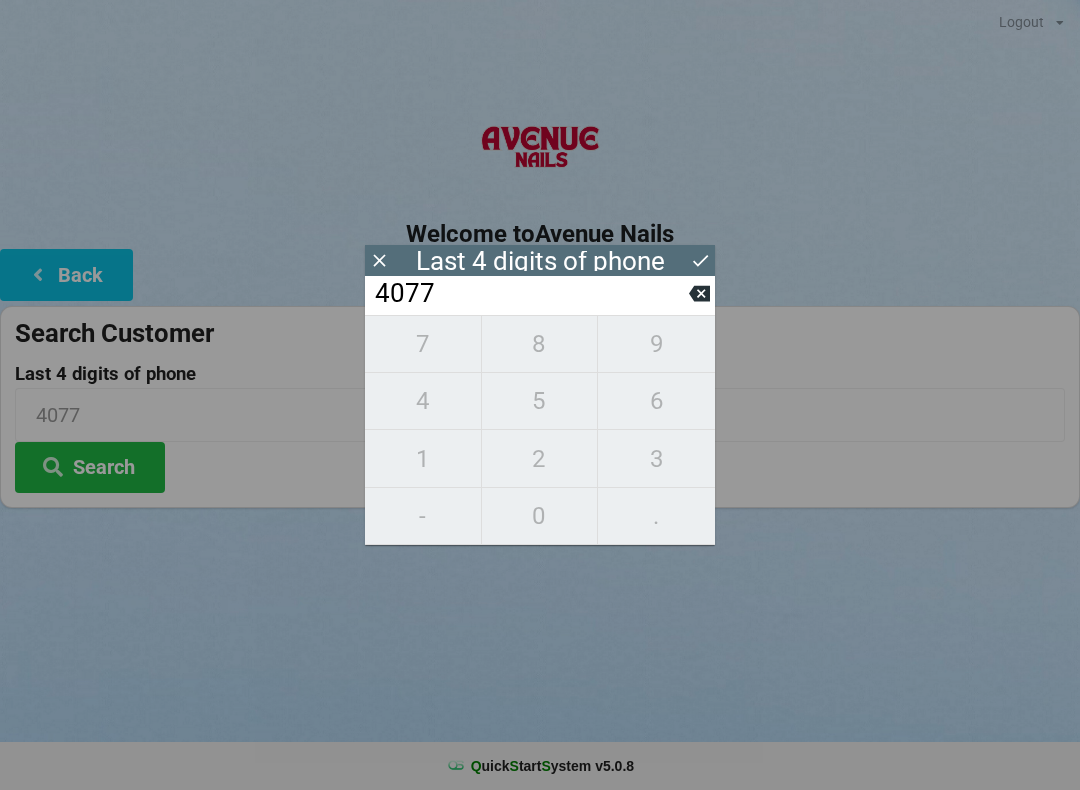 click on "7 8 9 4 5 6 1 2 3 - 0 ." at bounding box center [540, 430] 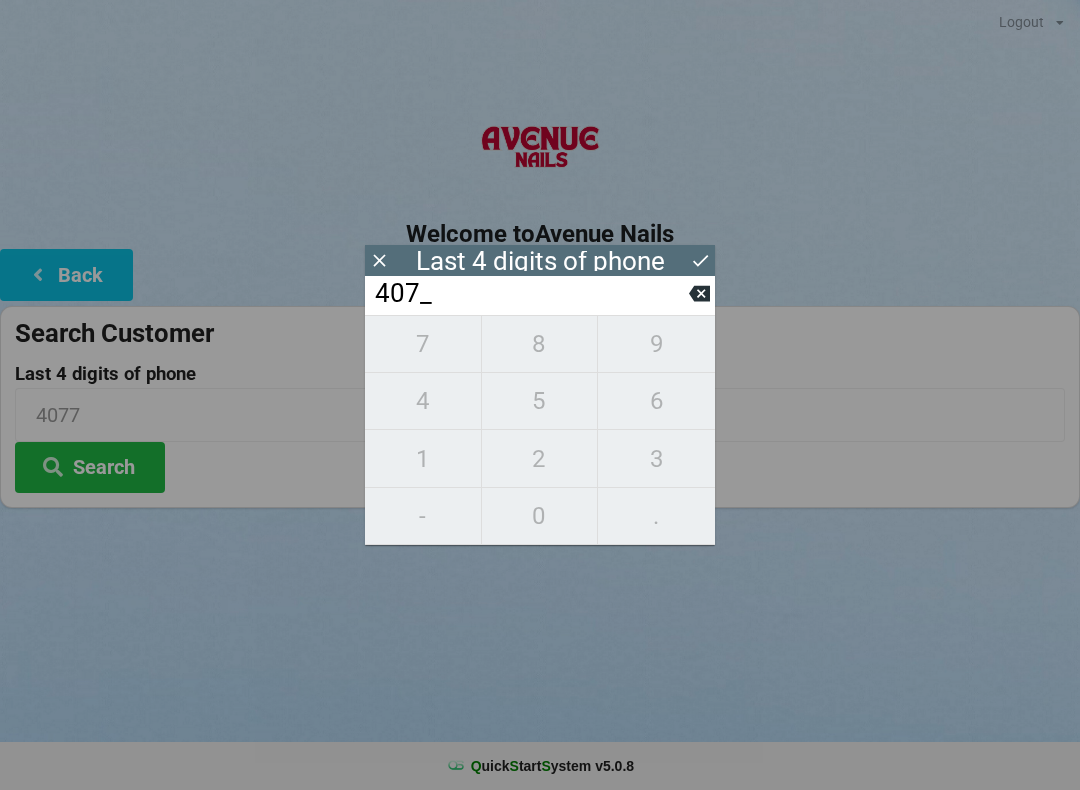click on "407_" at bounding box center [531, 294] 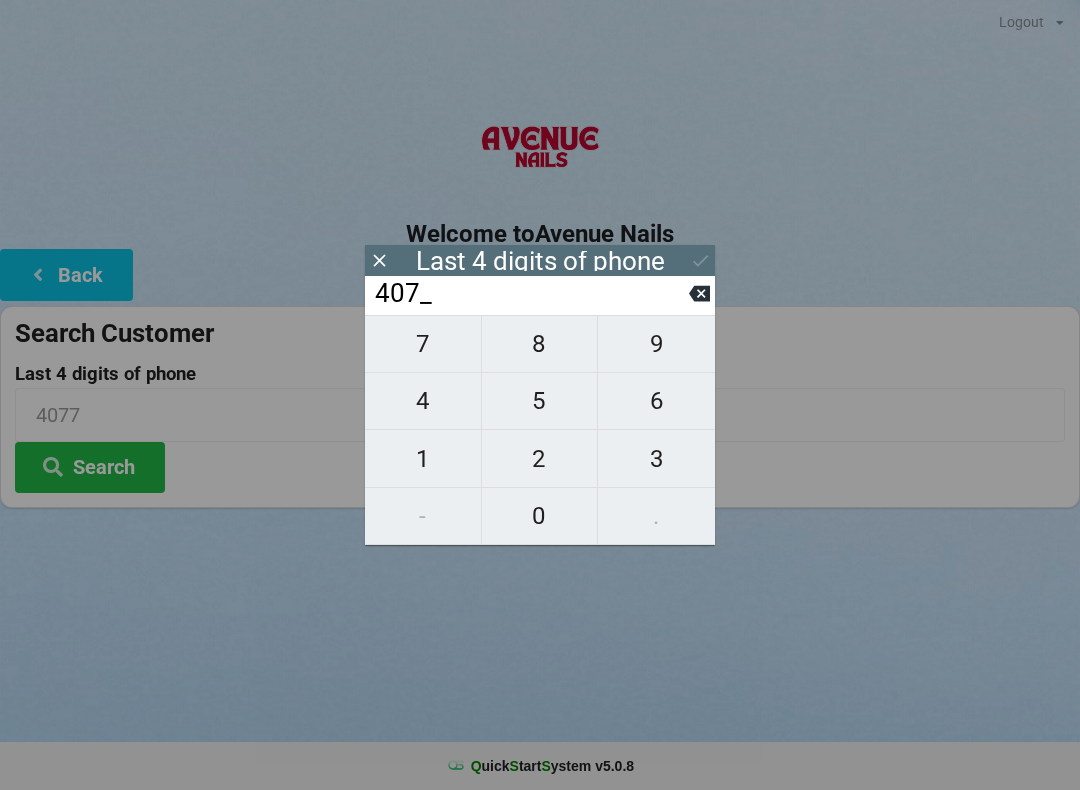 click on "407_" at bounding box center (531, 294) 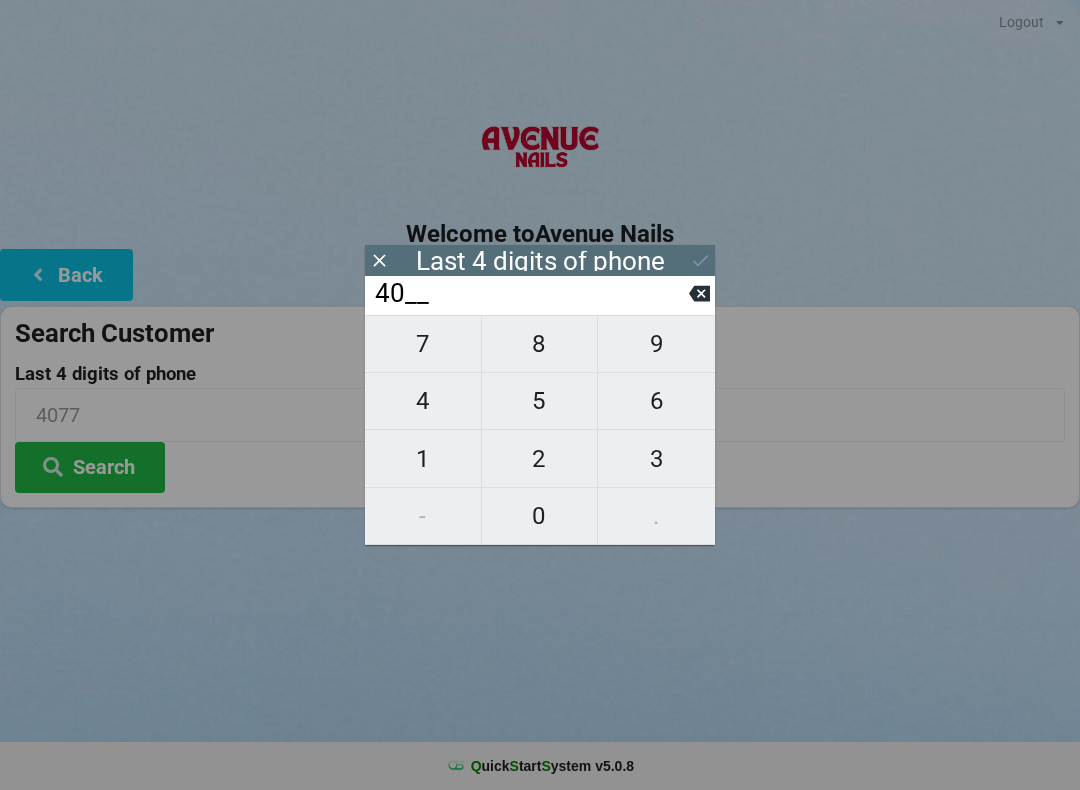 click 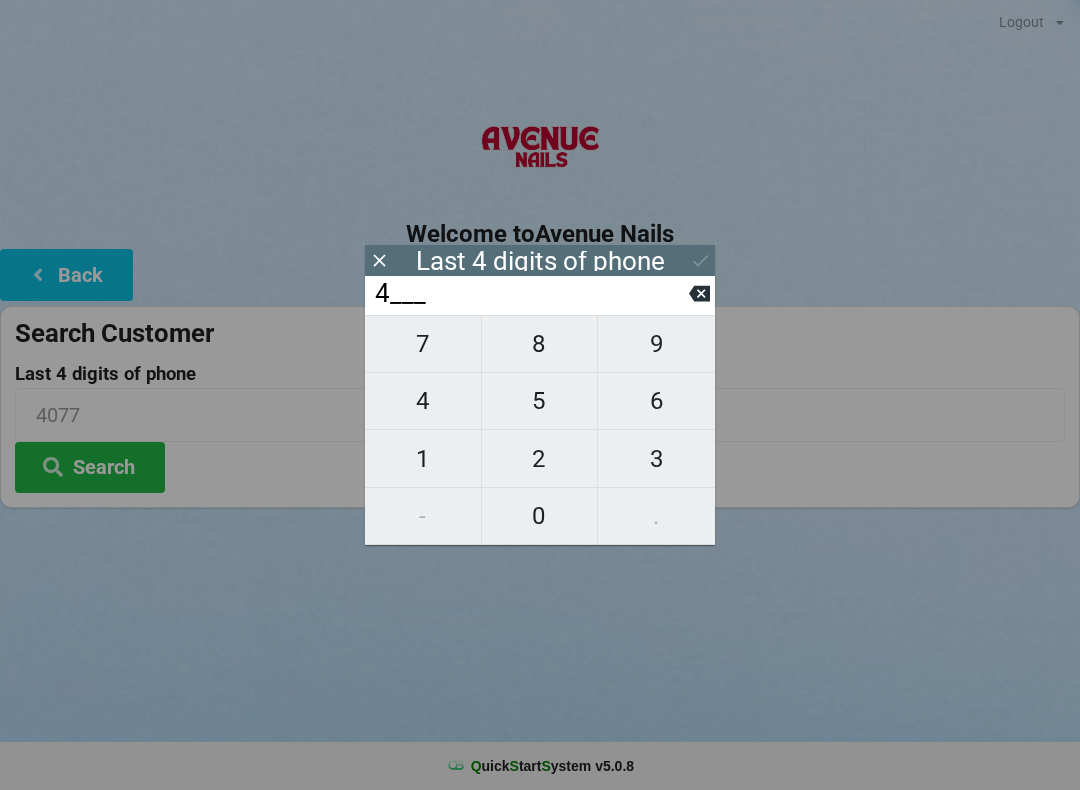 click 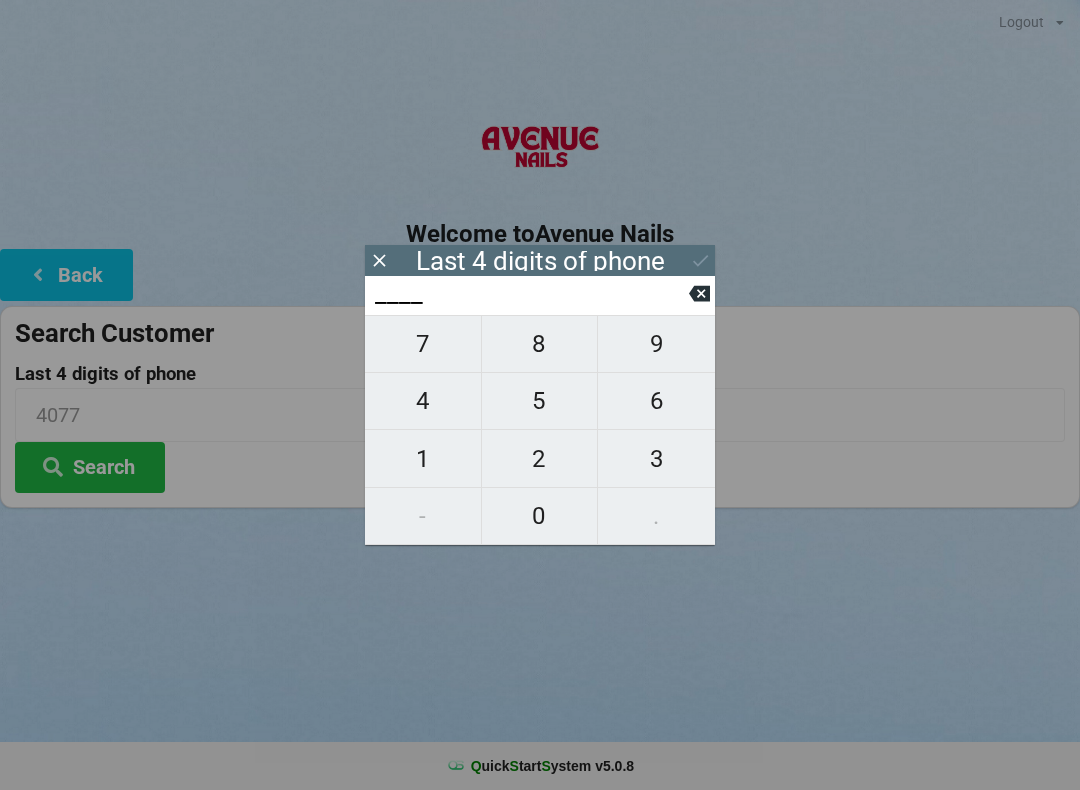 click on "6" at bounding box center (656, 401) 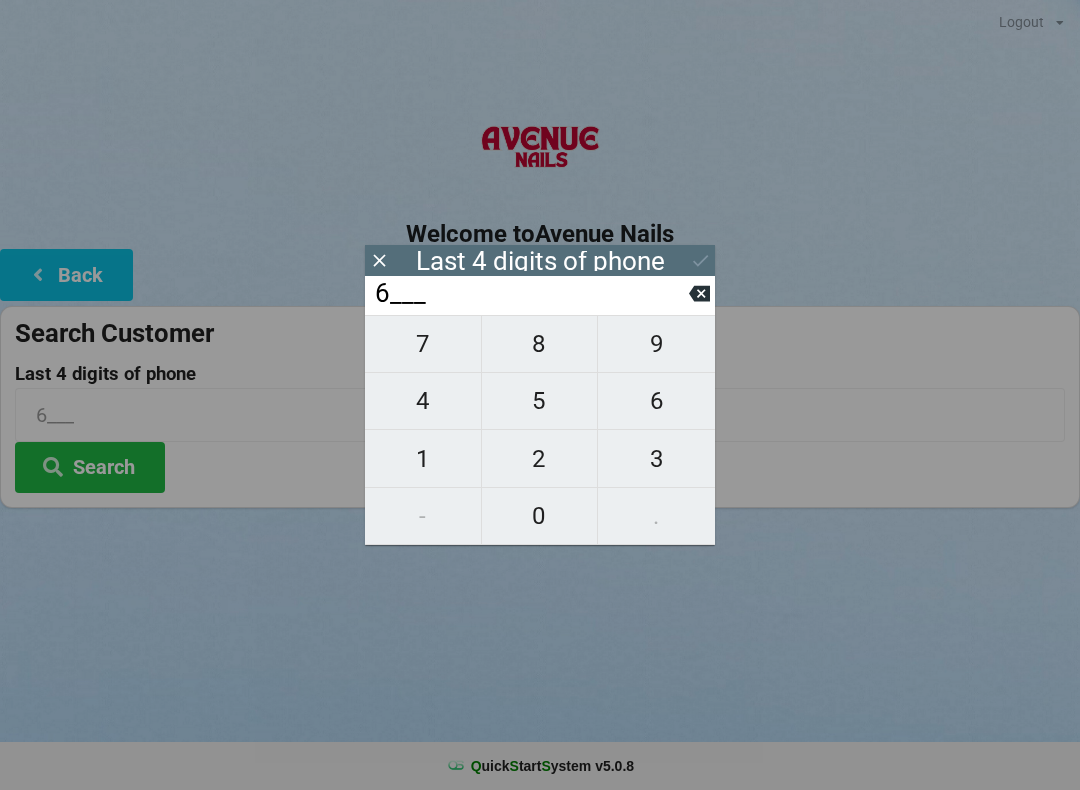 click on "2" at bounding box center [540, 459] 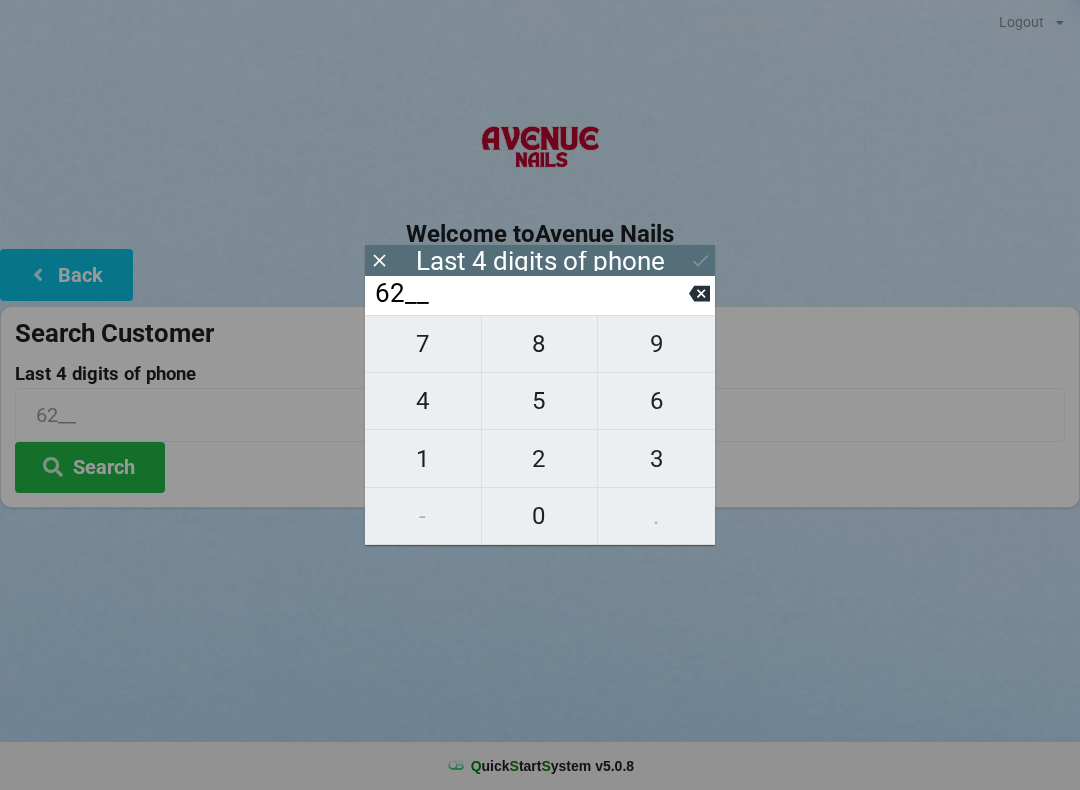 click on "2" at bounding box center (540, 459) 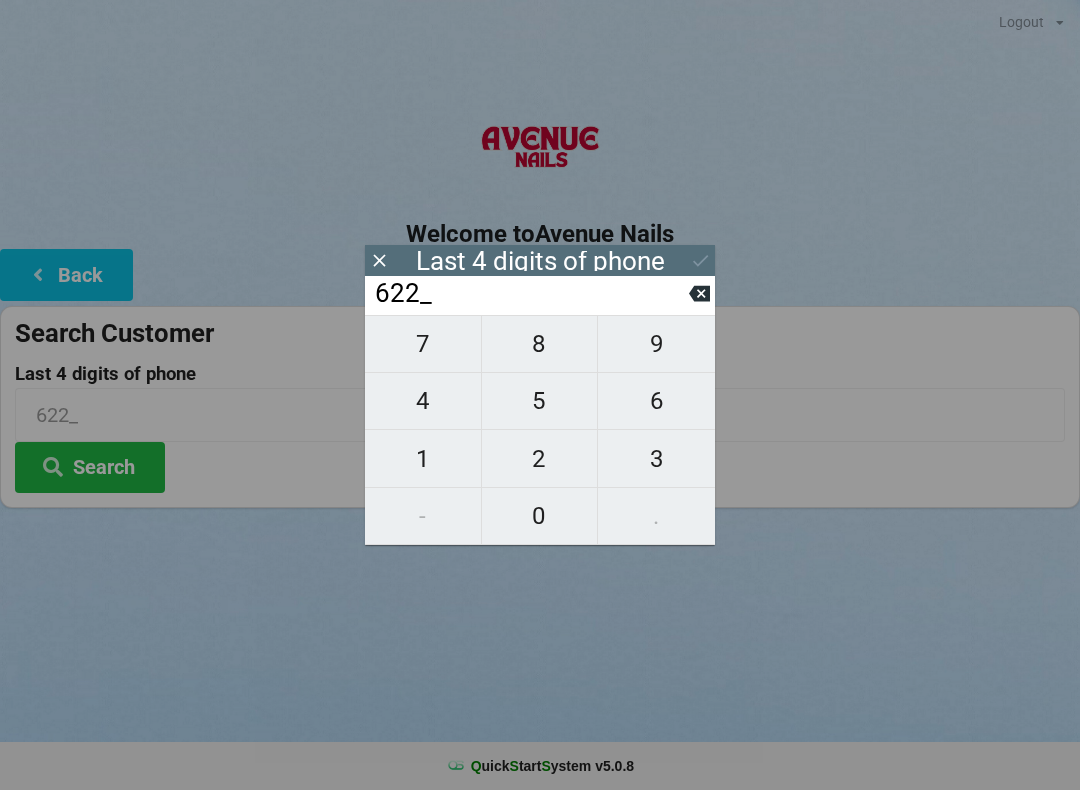 click on "0" at bounding box center (540, 516) 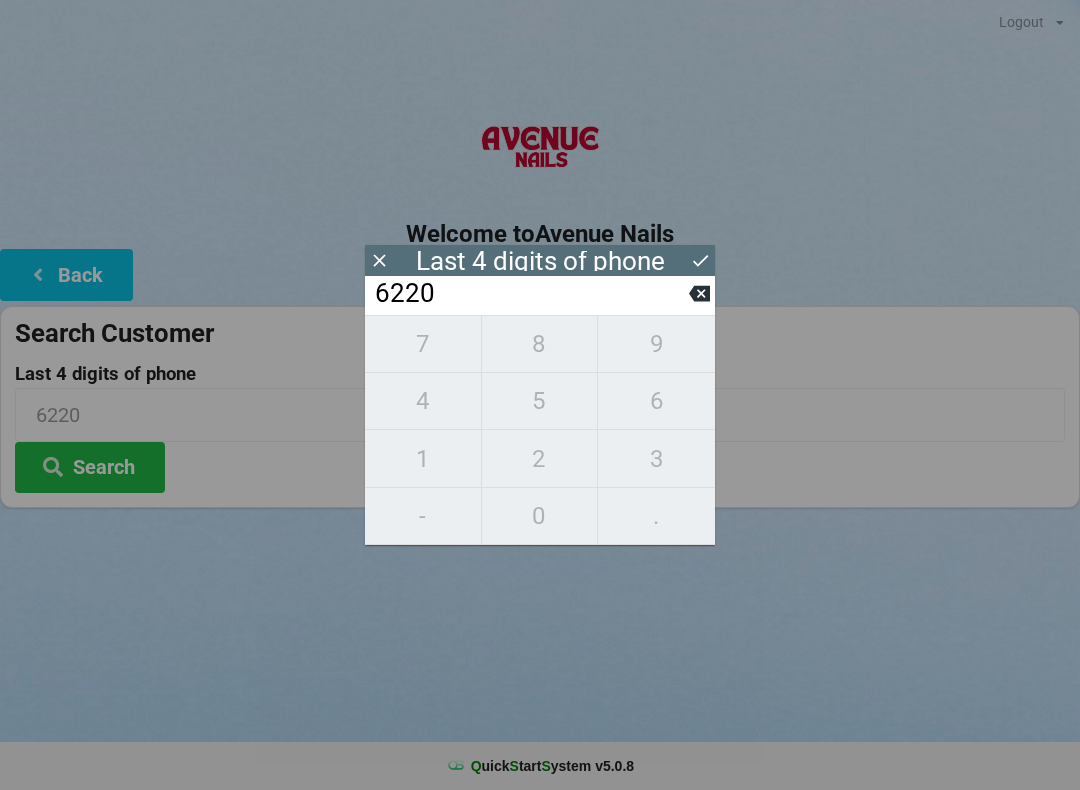 click 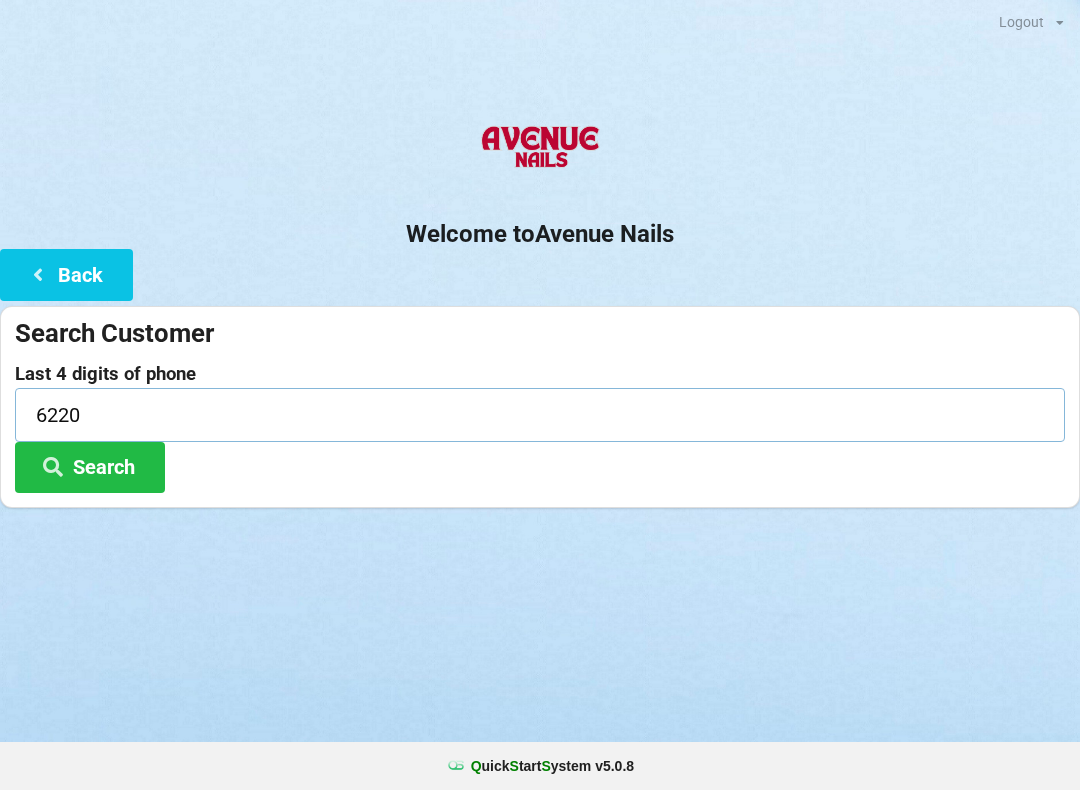 click on "6220" at bounding box center (540, 414) 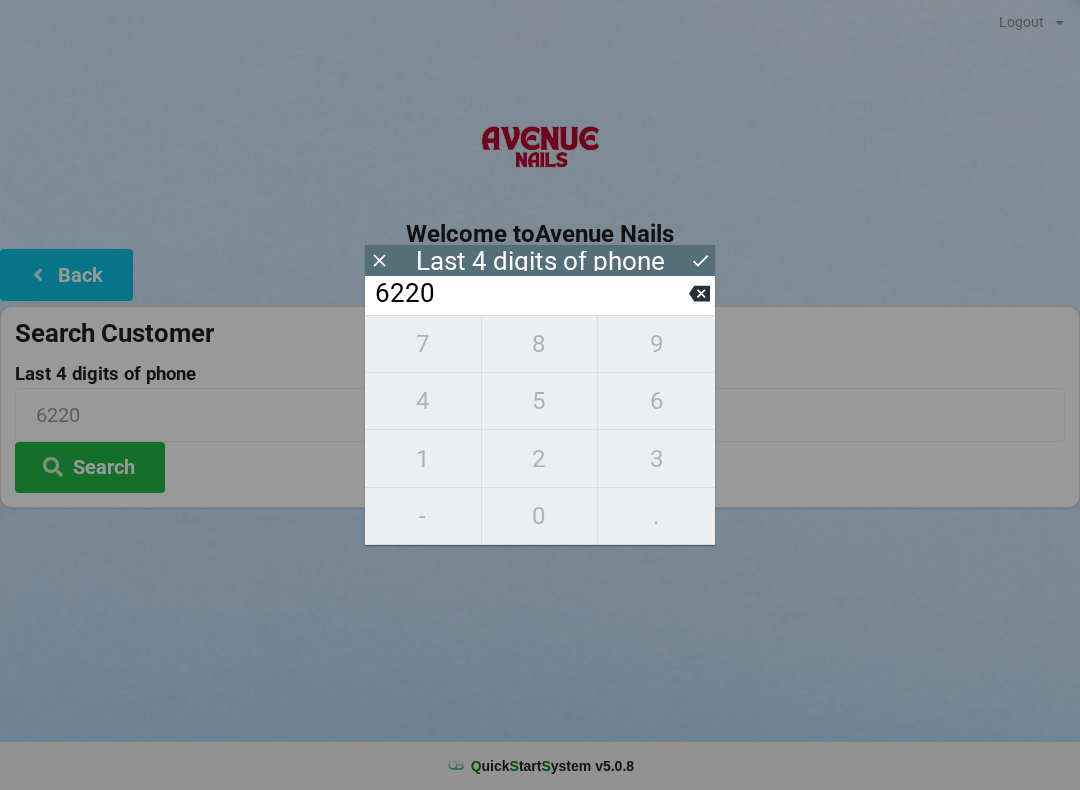 click 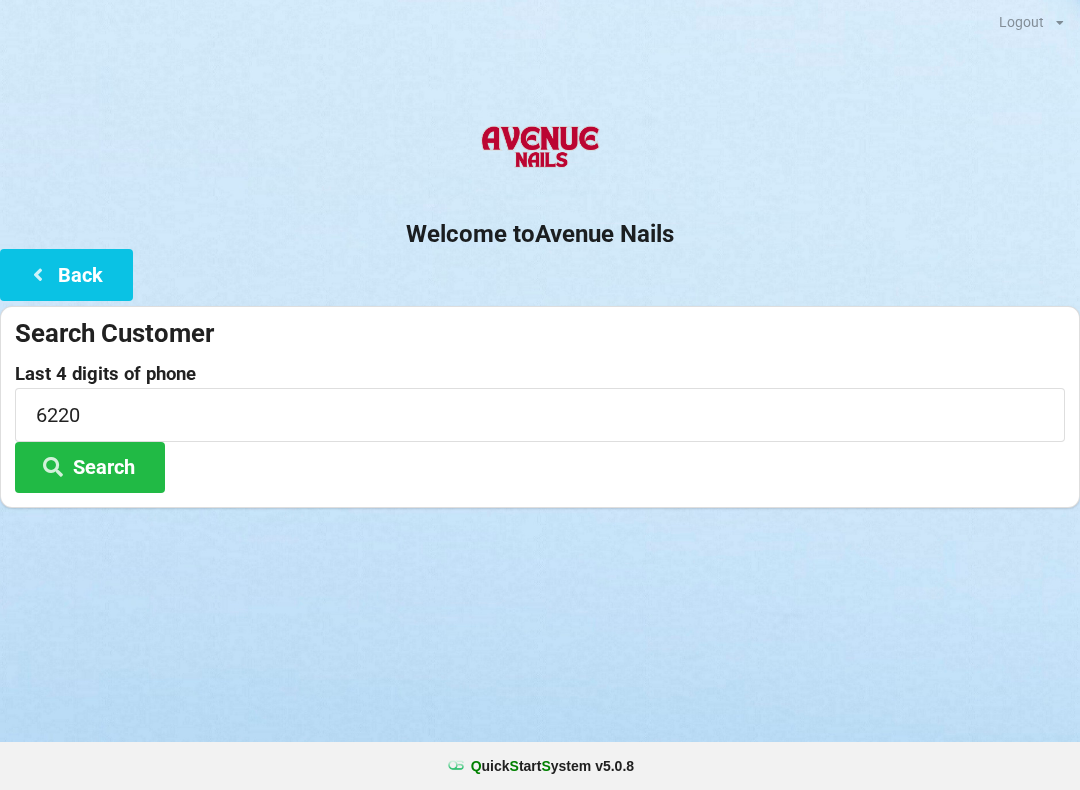 click on "Search" at bounding box center [90, 467] 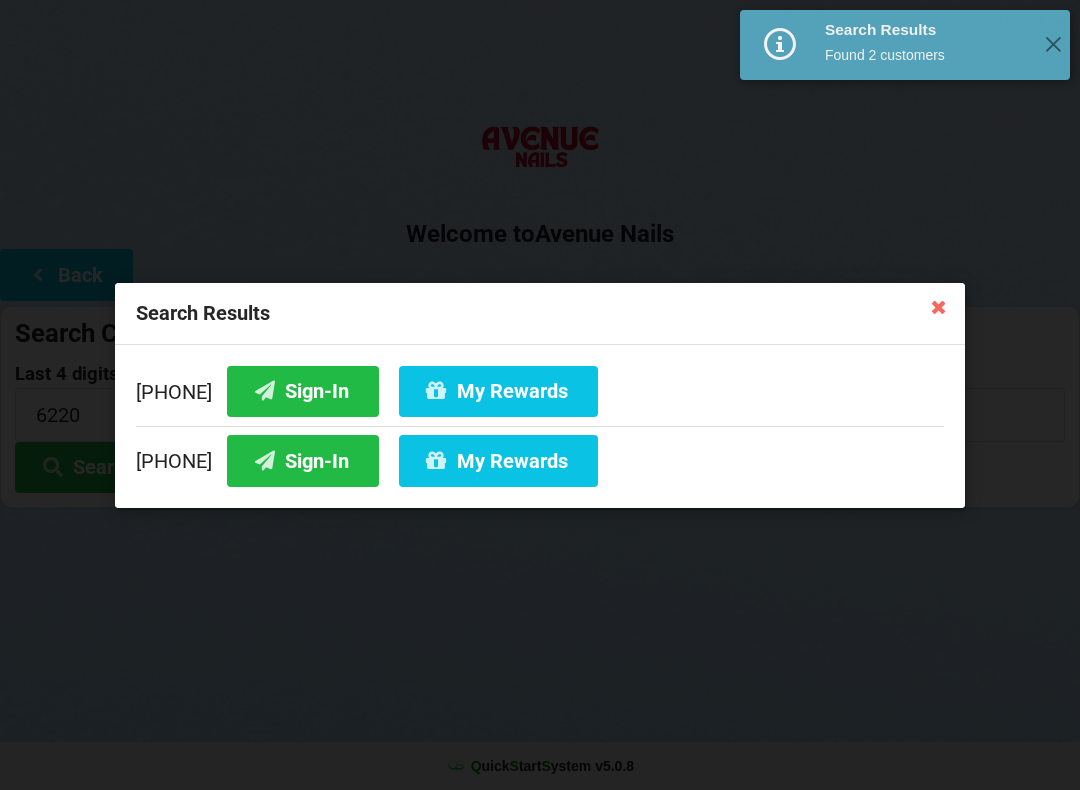 click on "Sign-In" at bounding box center (303, 390) 